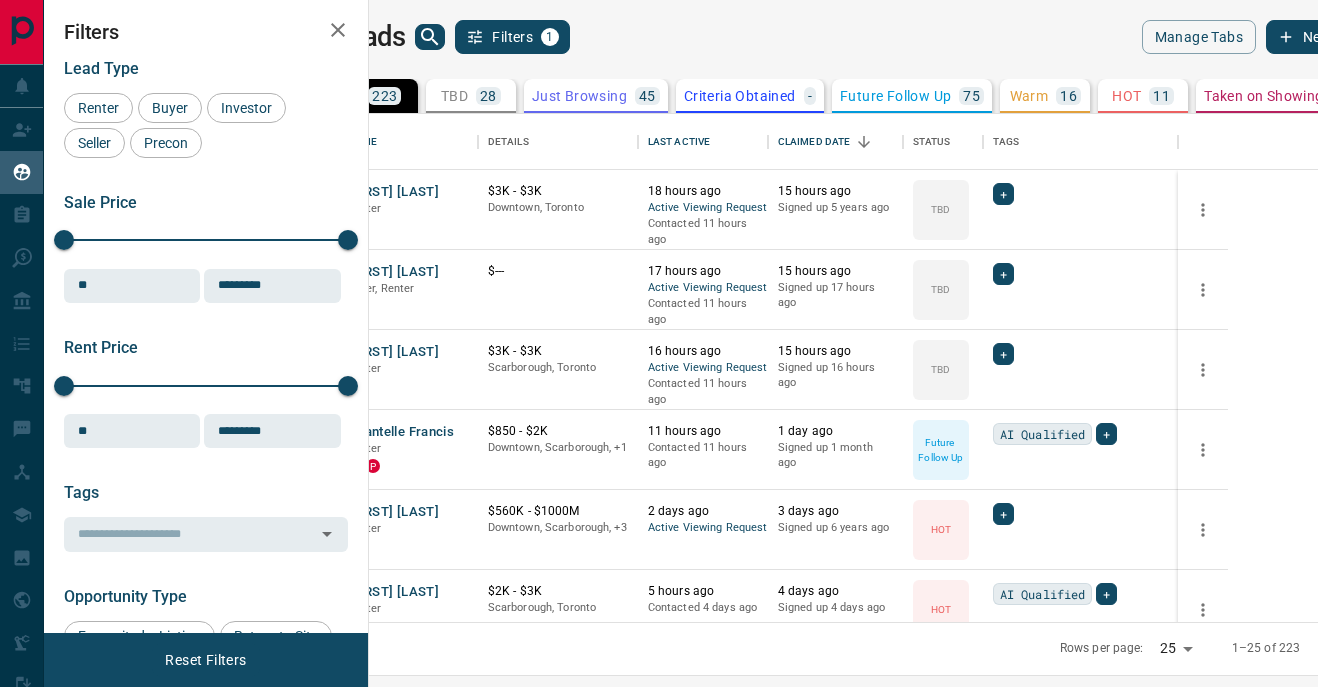scroll, scrollTop: 0, scrollLeft: 0, axis: both 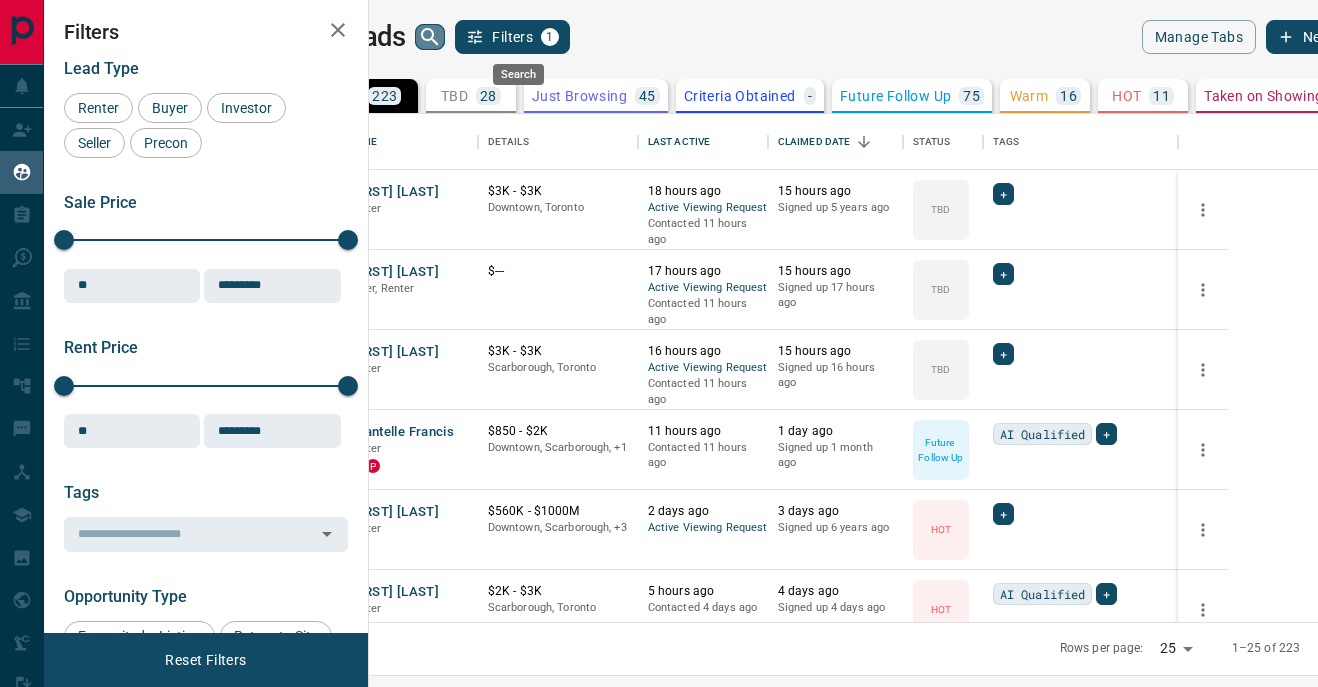 click 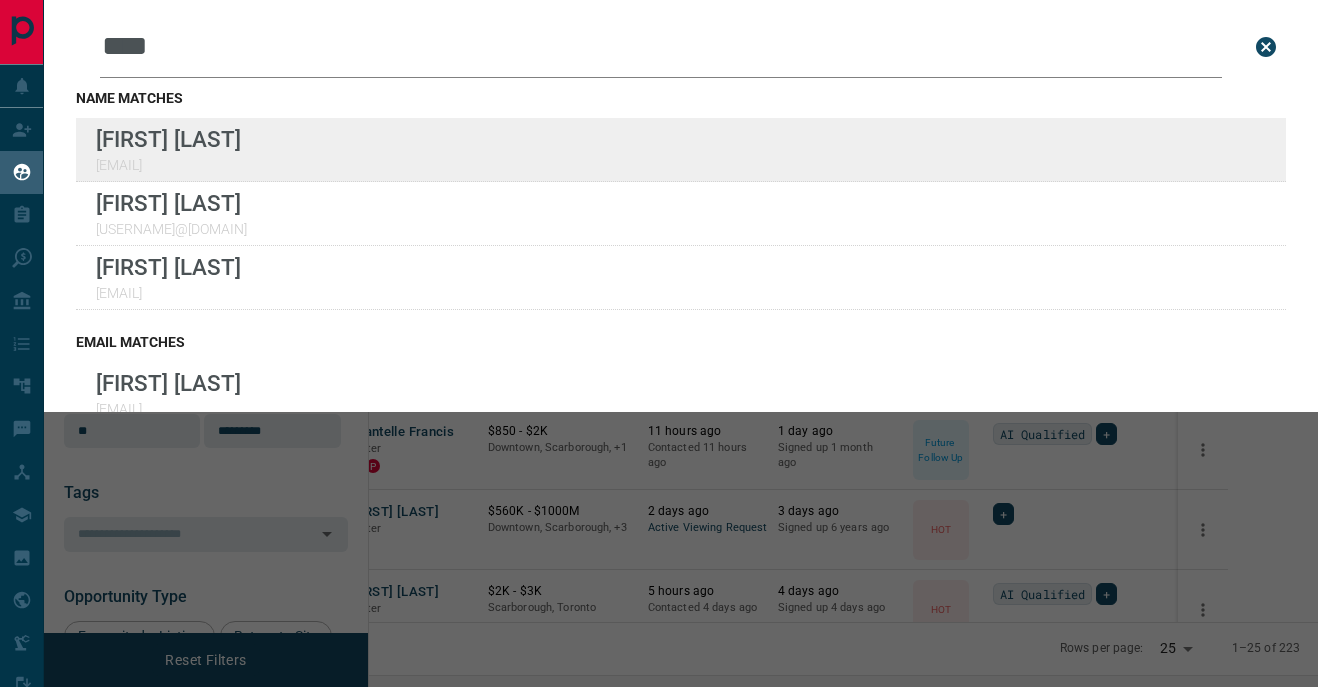 type on "****" 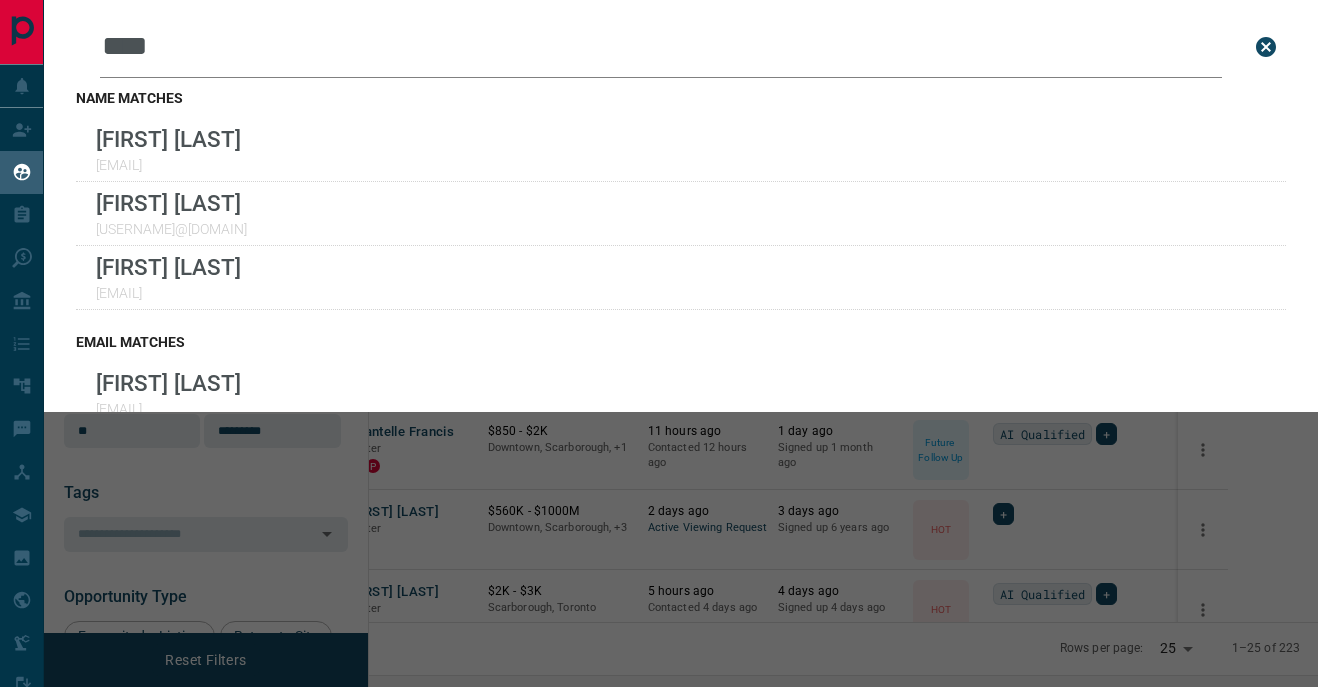 click 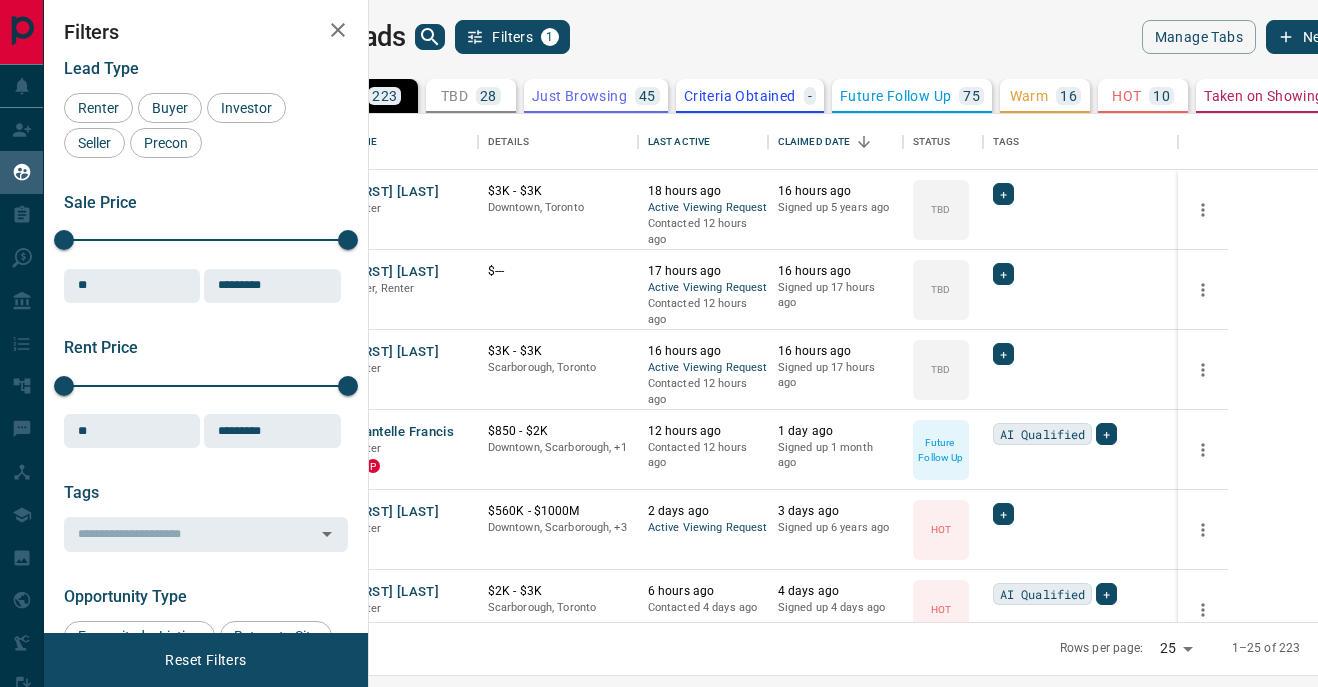 scroll, scrollTop: 0, scrollLeft: 425, axis: horizontal 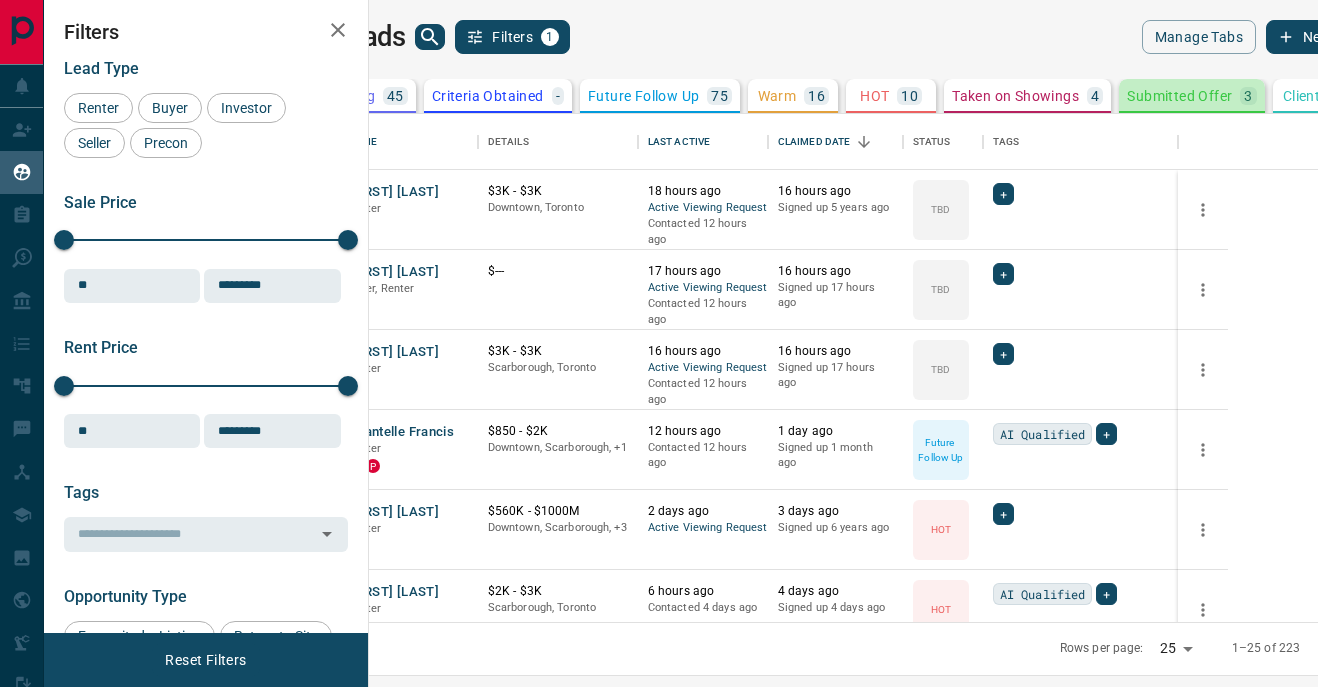 click on "Submitted Offer" at bounding box center [1179, 96] 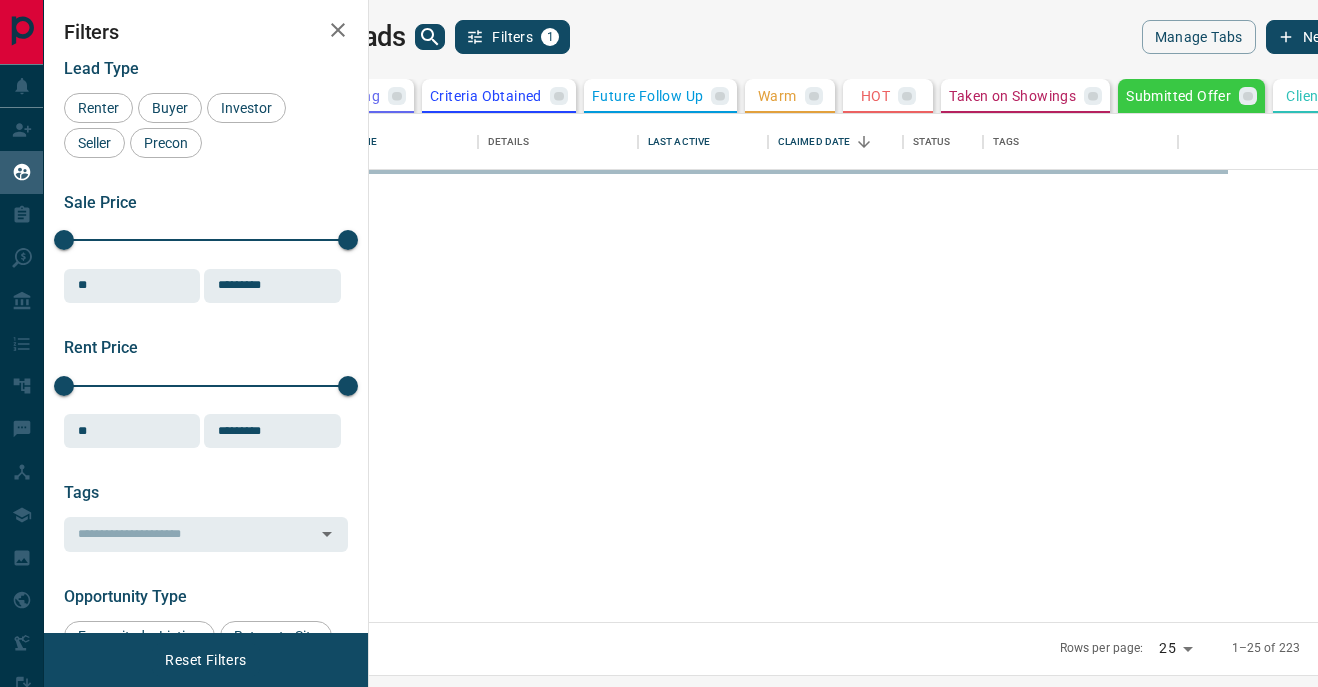 scroll, scrollTop: 0, scrollLeft: 421, axis: horizontal 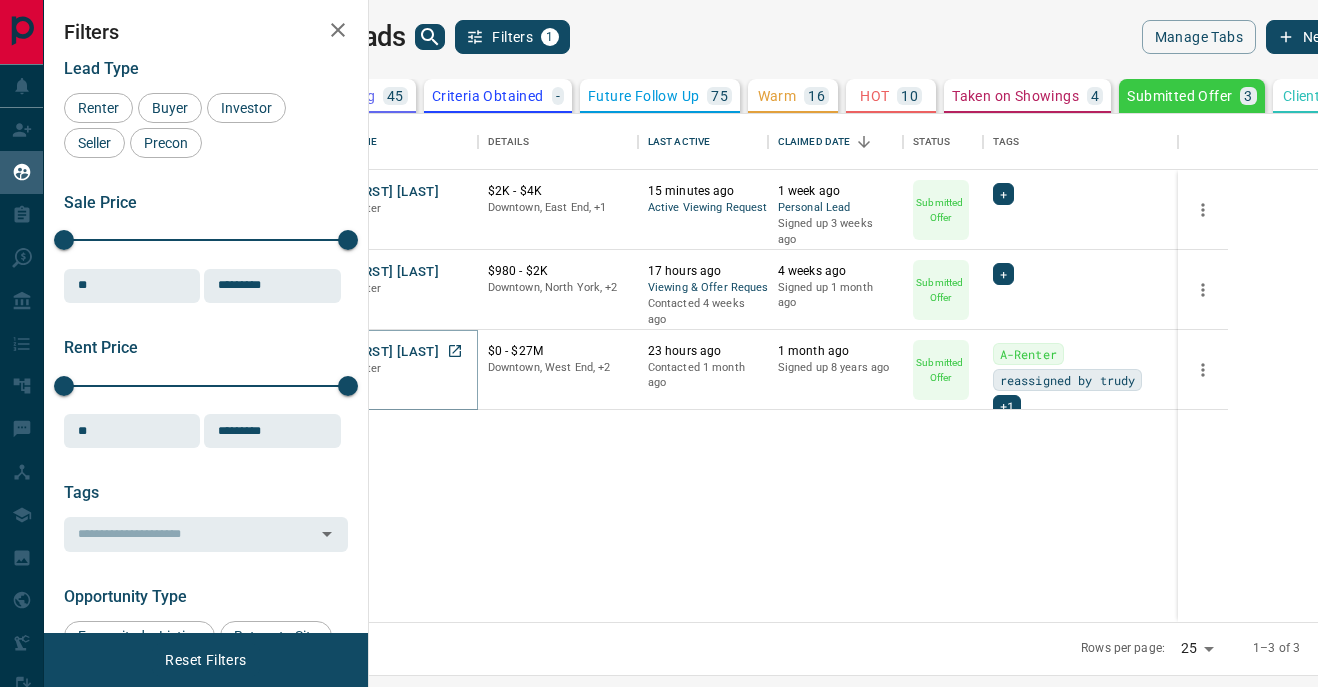 click on "[FIRST] [LAST]" at bounding box center (393, 352) 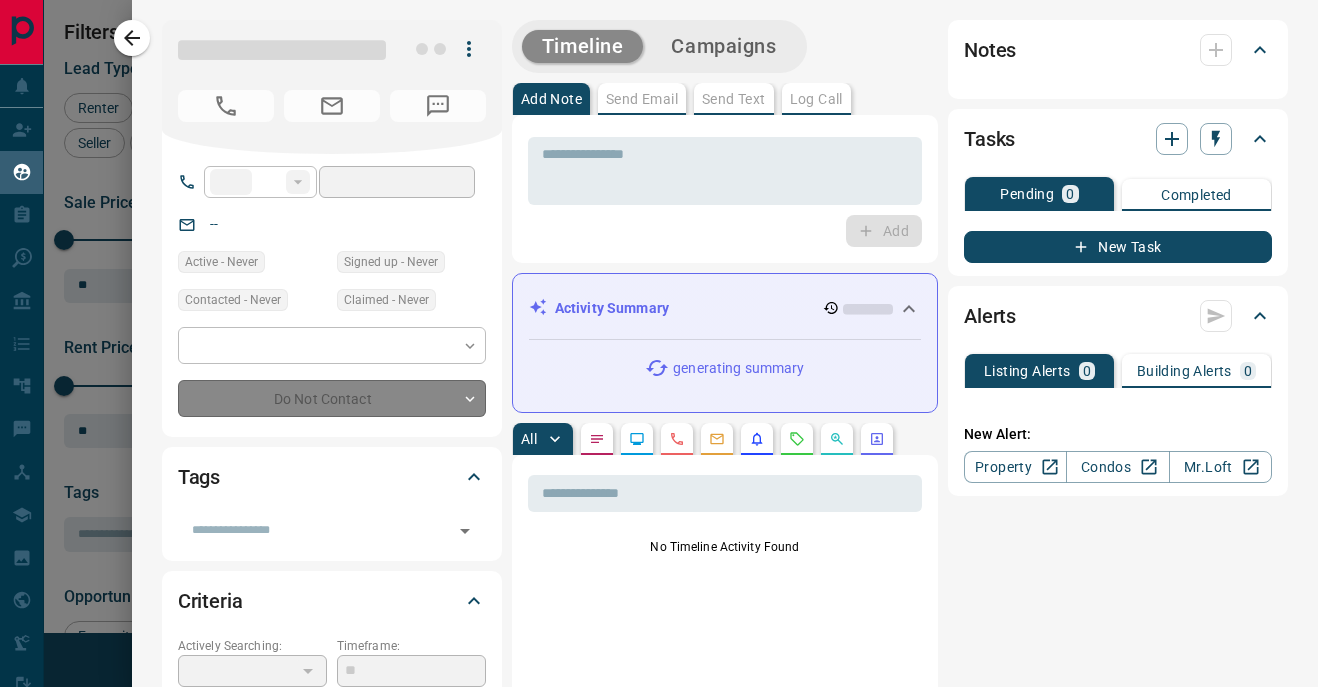 type on "**" 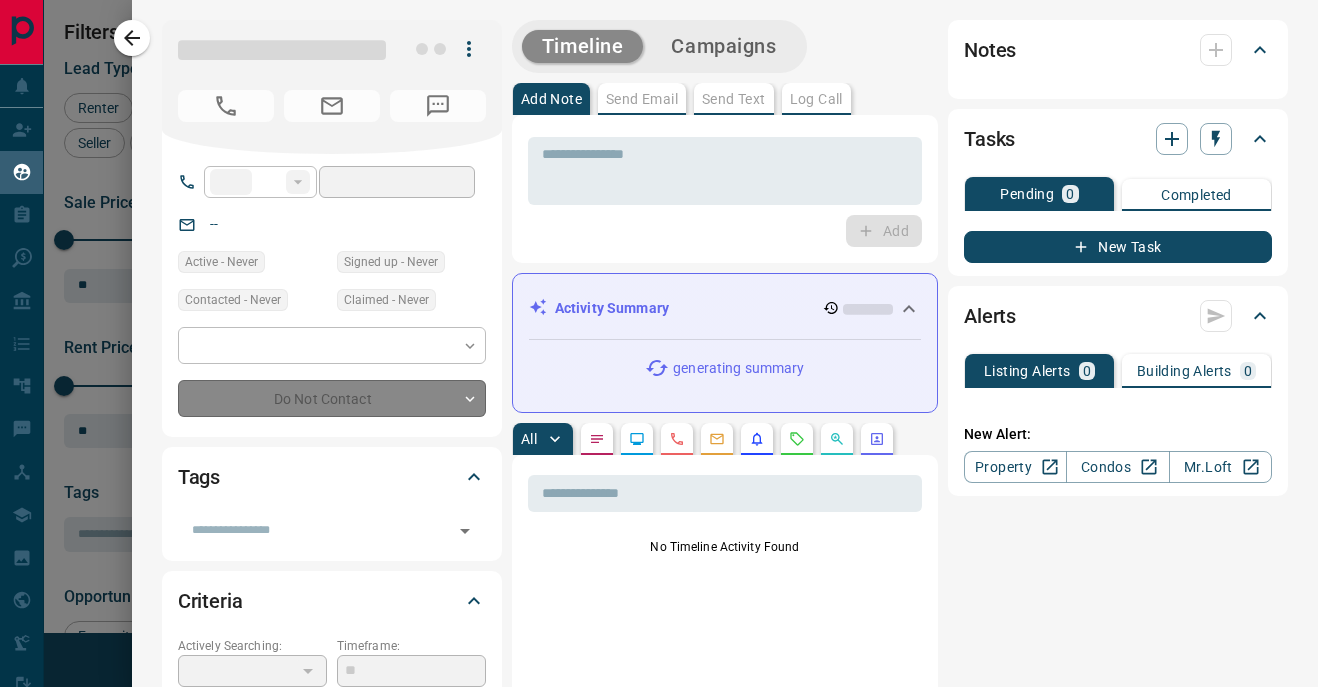 type on "**********" 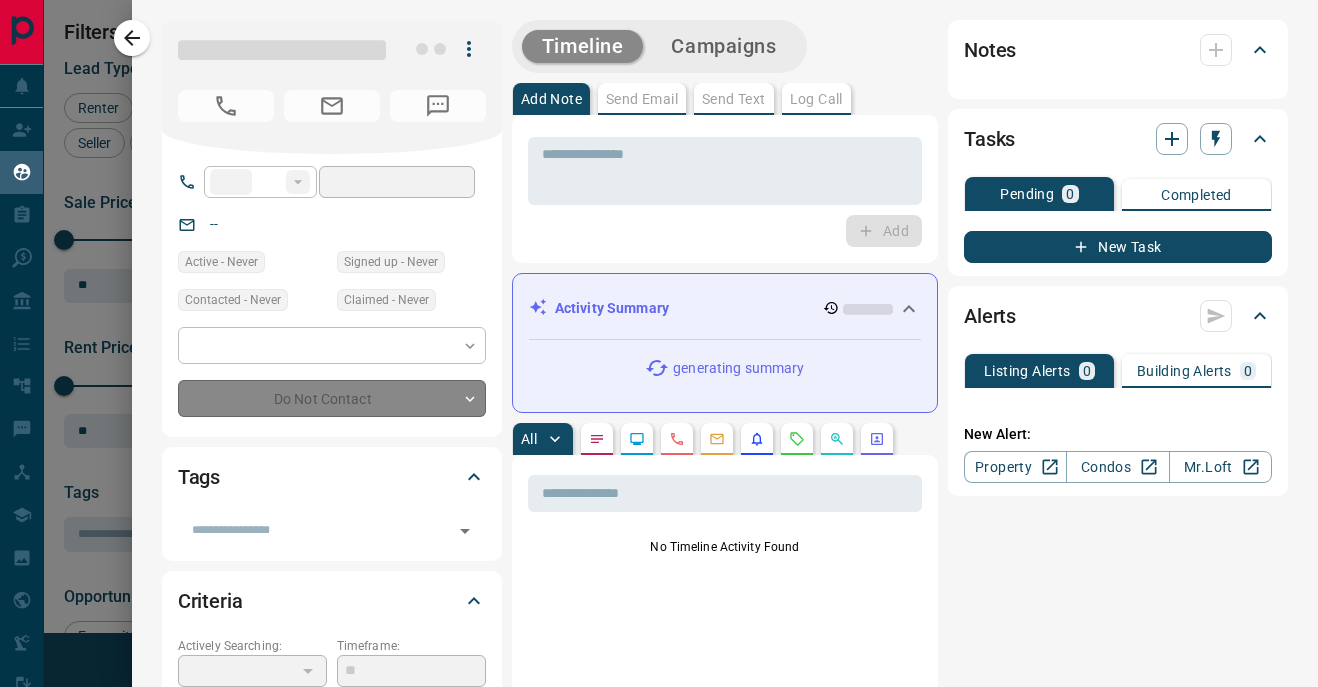 type on "**********" 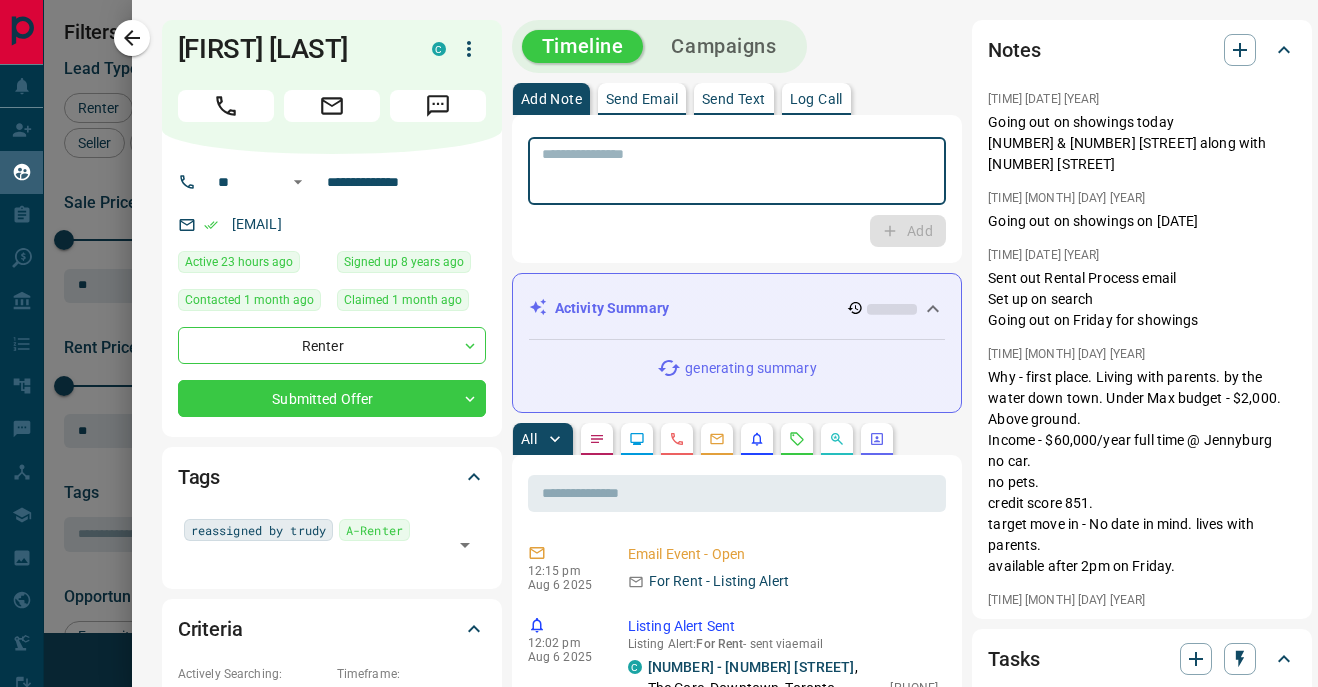 click at bounding box center (737, 171) 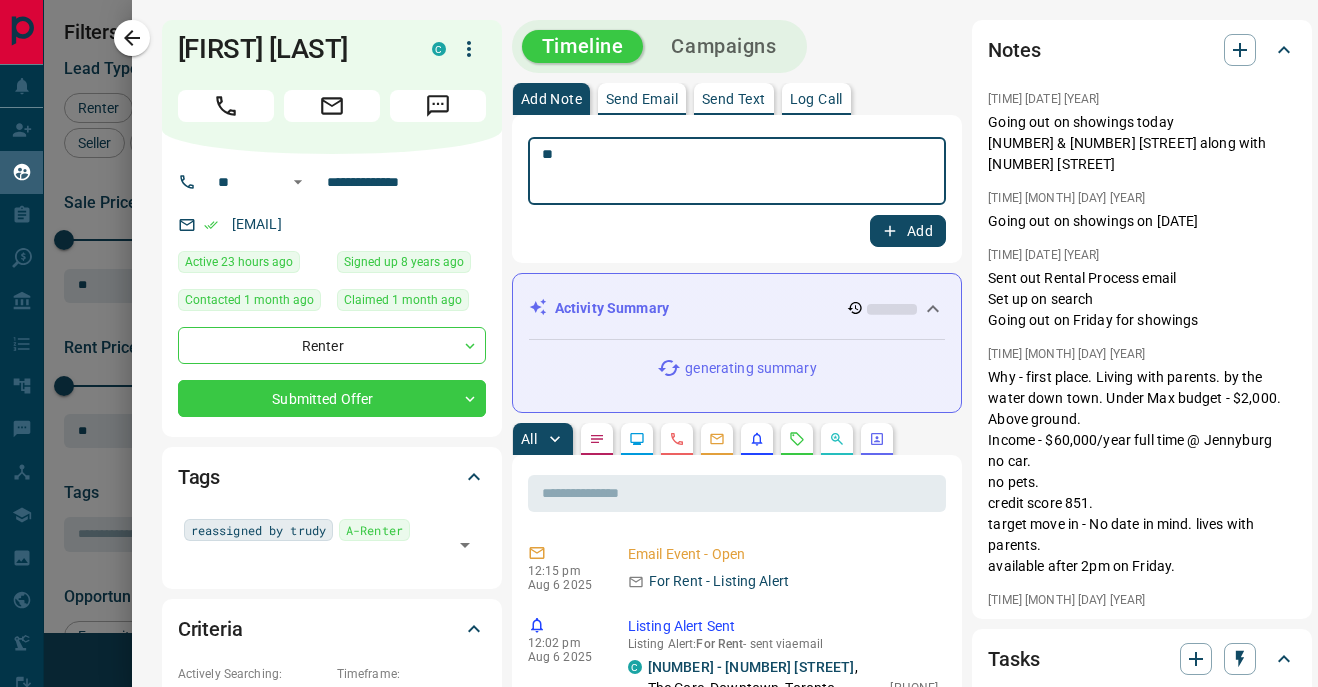 type on "*" 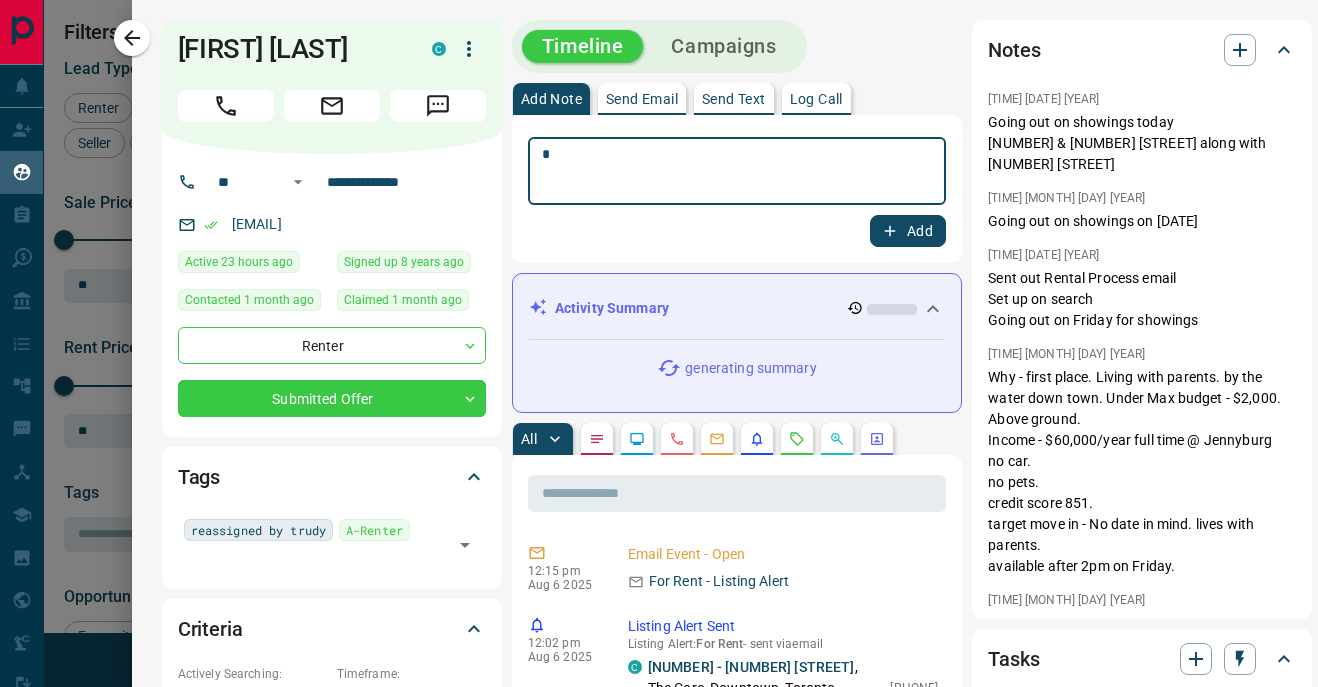 type 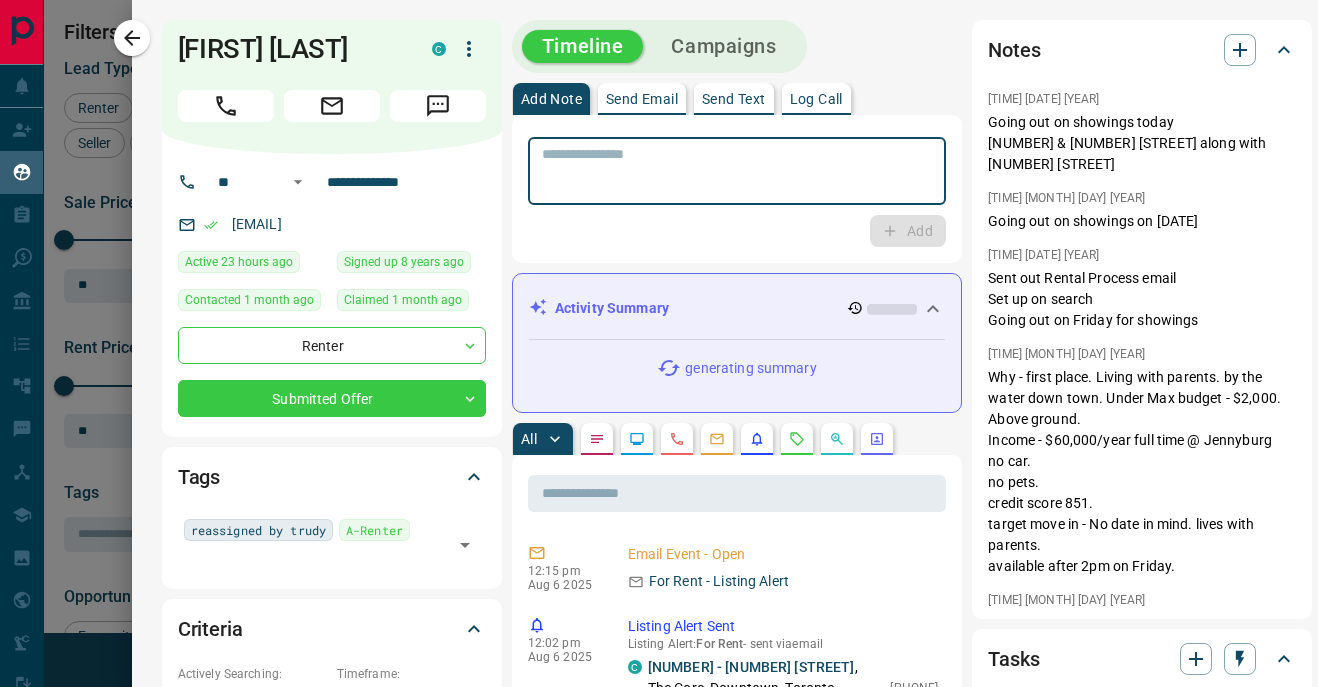 drag, startPoint x: 128, startPoint y: 43, endPoint x: 378, endPoint y: 4, distance: 253.02371 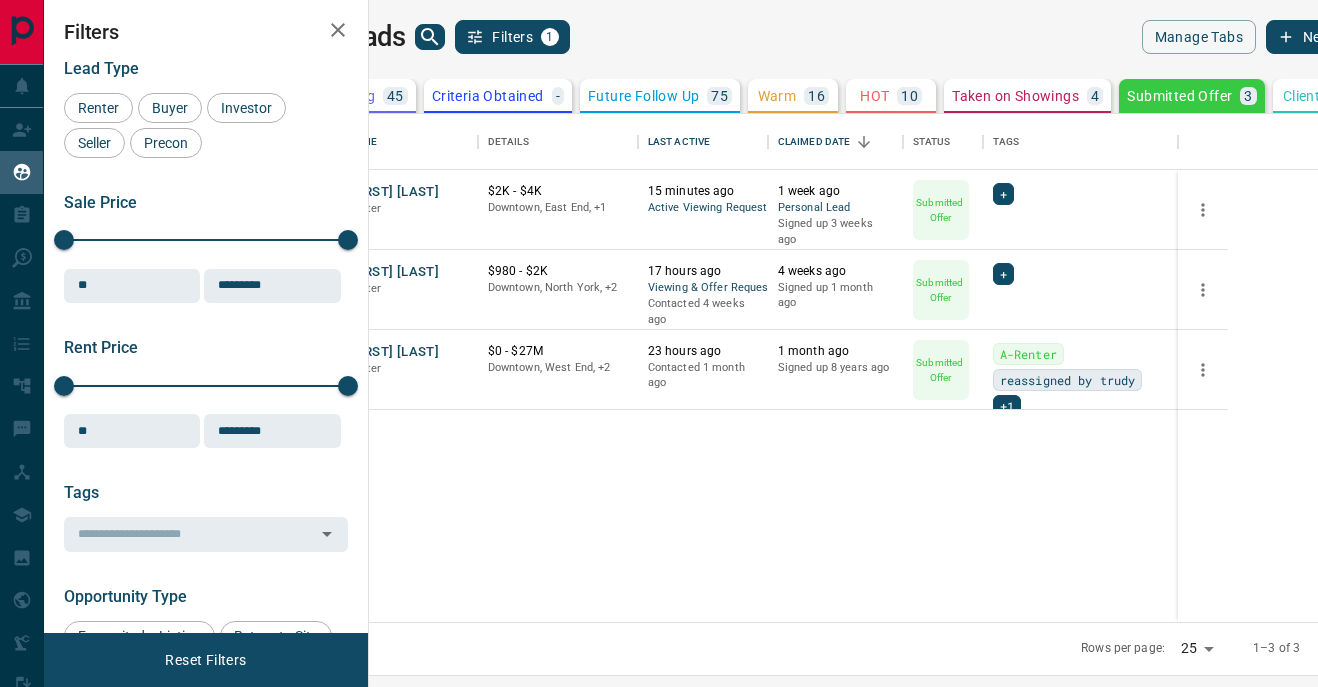 click on "HOT" at bounding box center (874, 96) 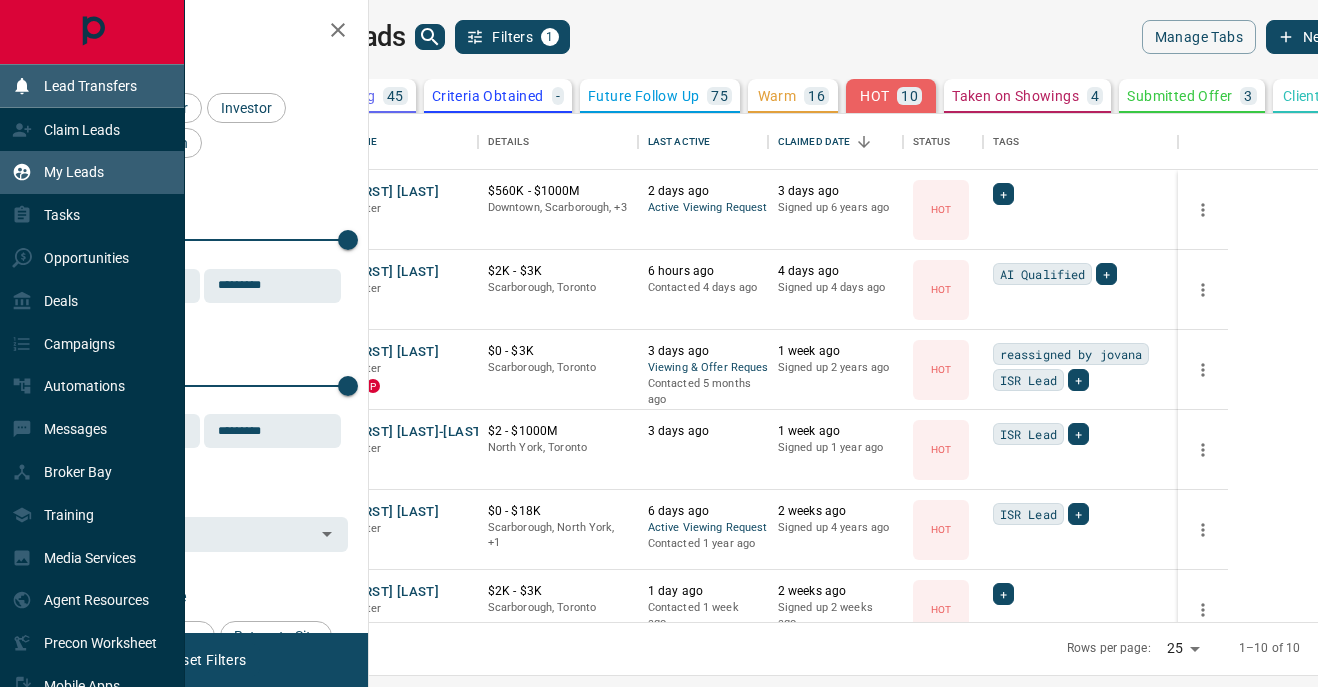 click on "Lead Transfers" at bounding box center [90, 86] 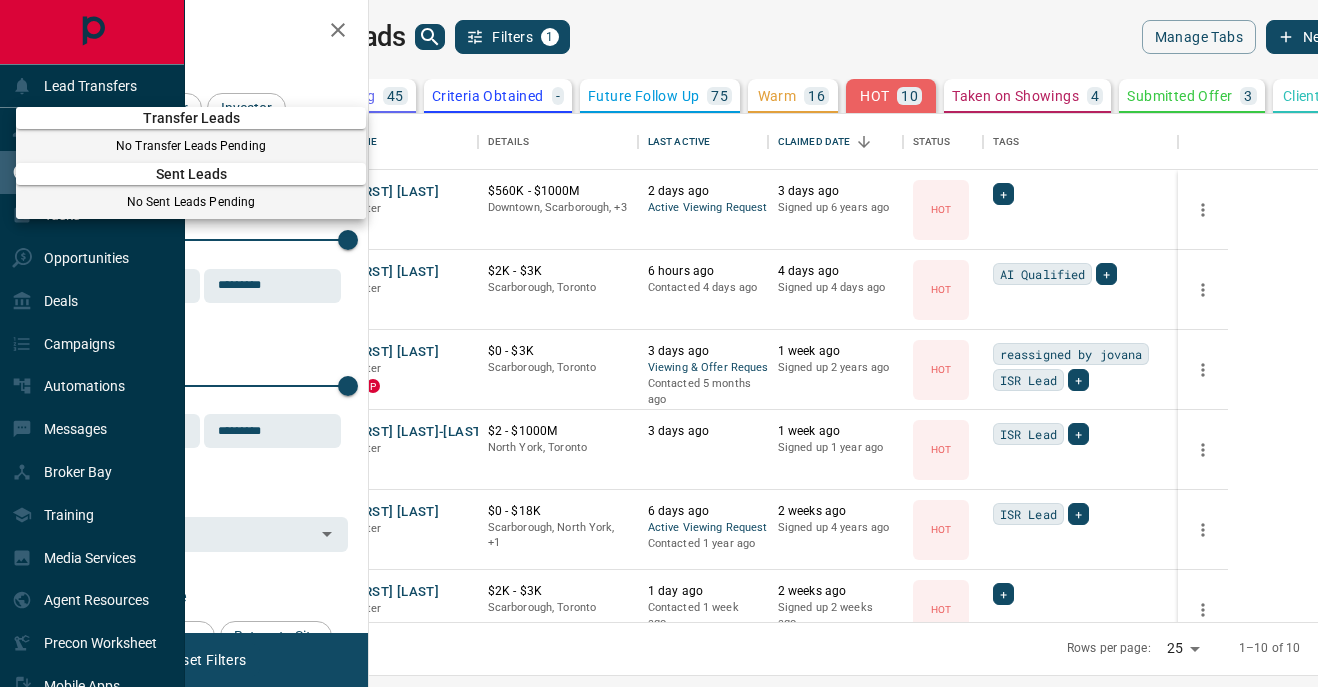 click at bounding box center [659, 343] 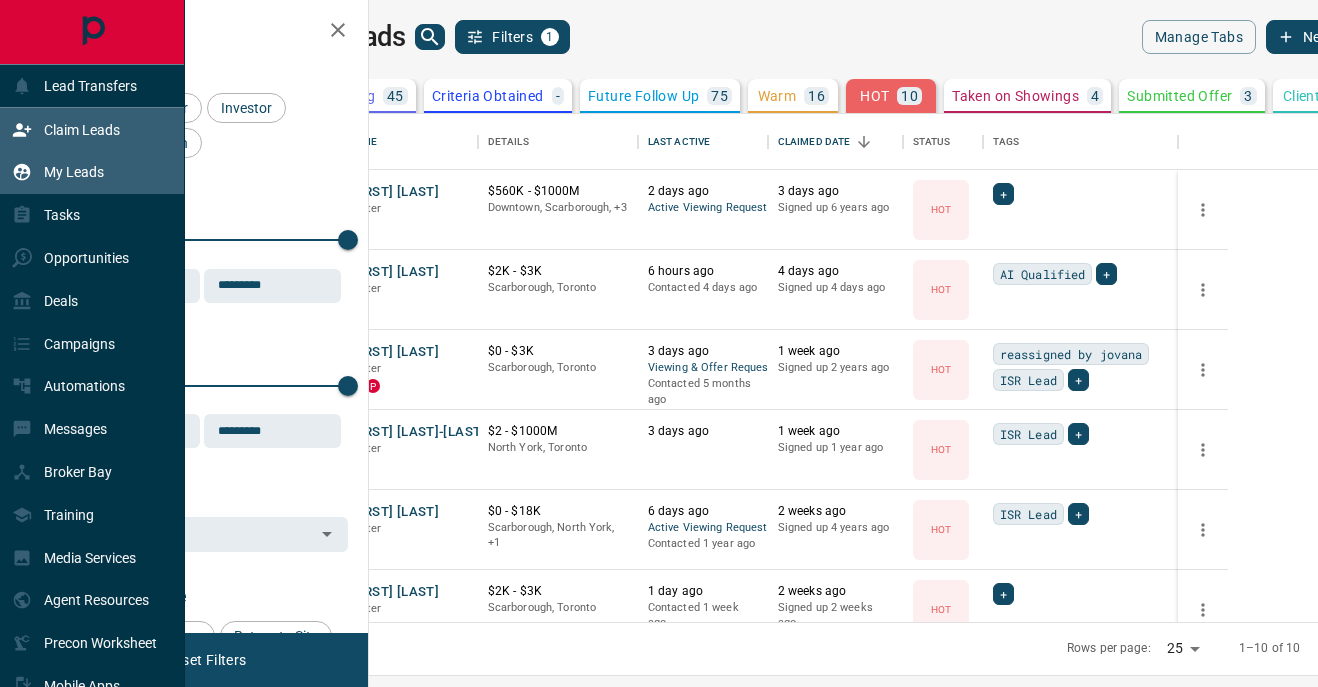 click 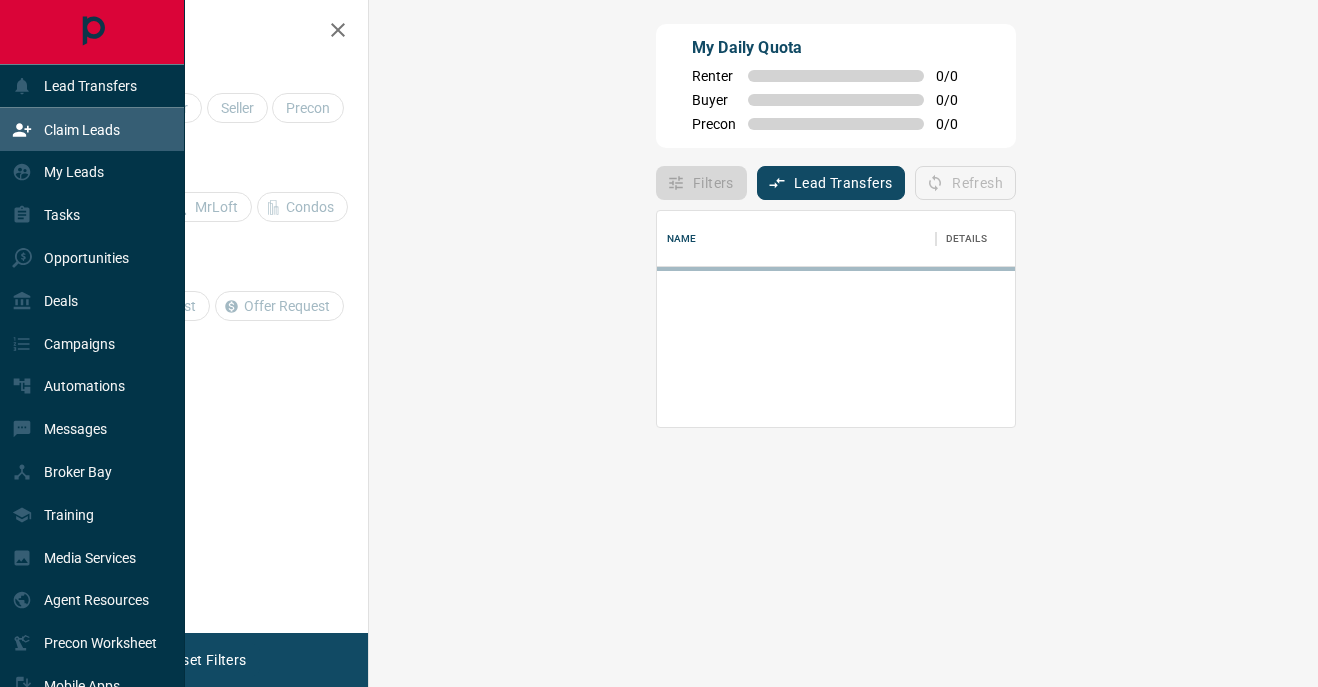 scroll, scrollTop: 0, scrollLeft: 0, axis: both 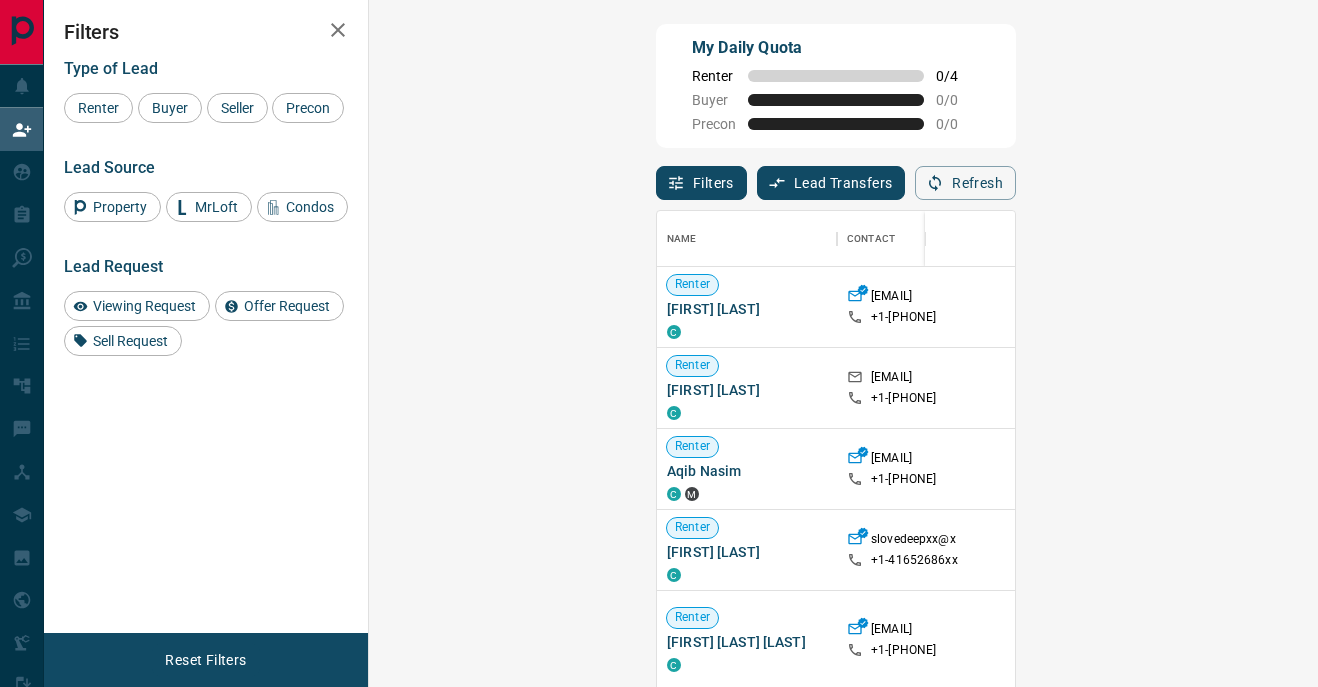 click on "Filters" at bounding box center (701, 183) 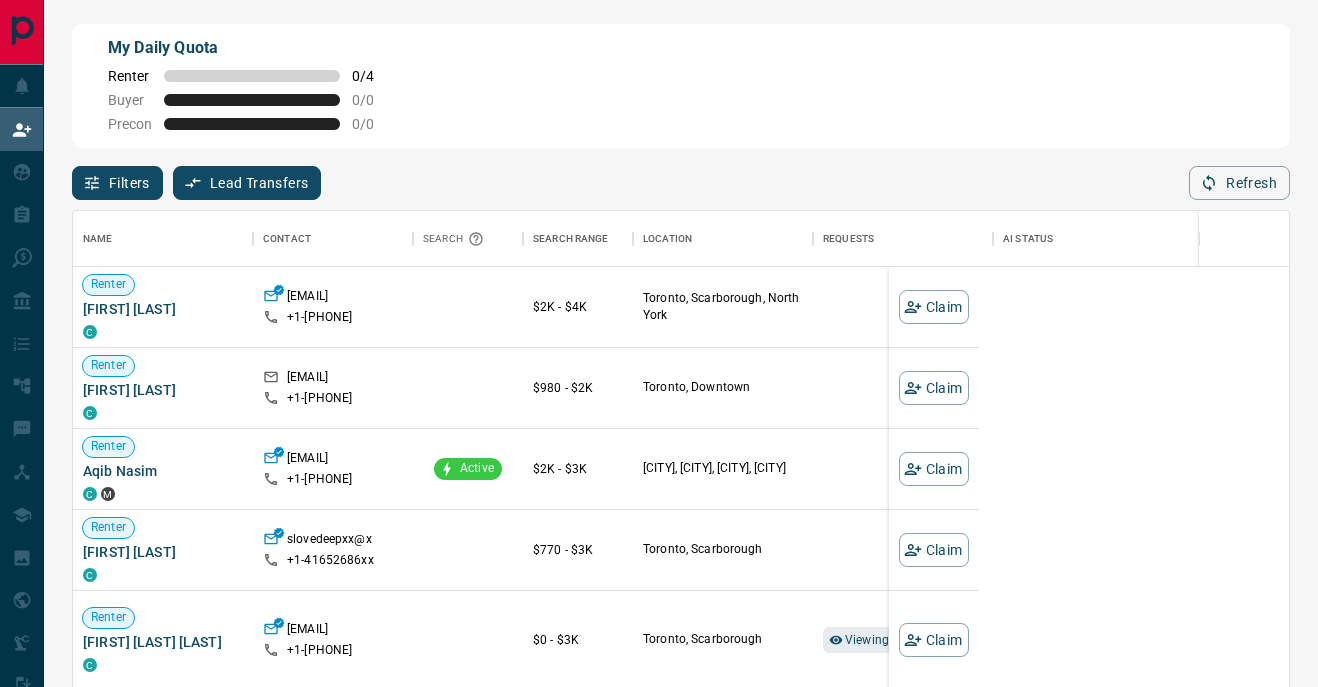 scroll, scrollTop: 1, scrollLeft: 0, axis: vertical 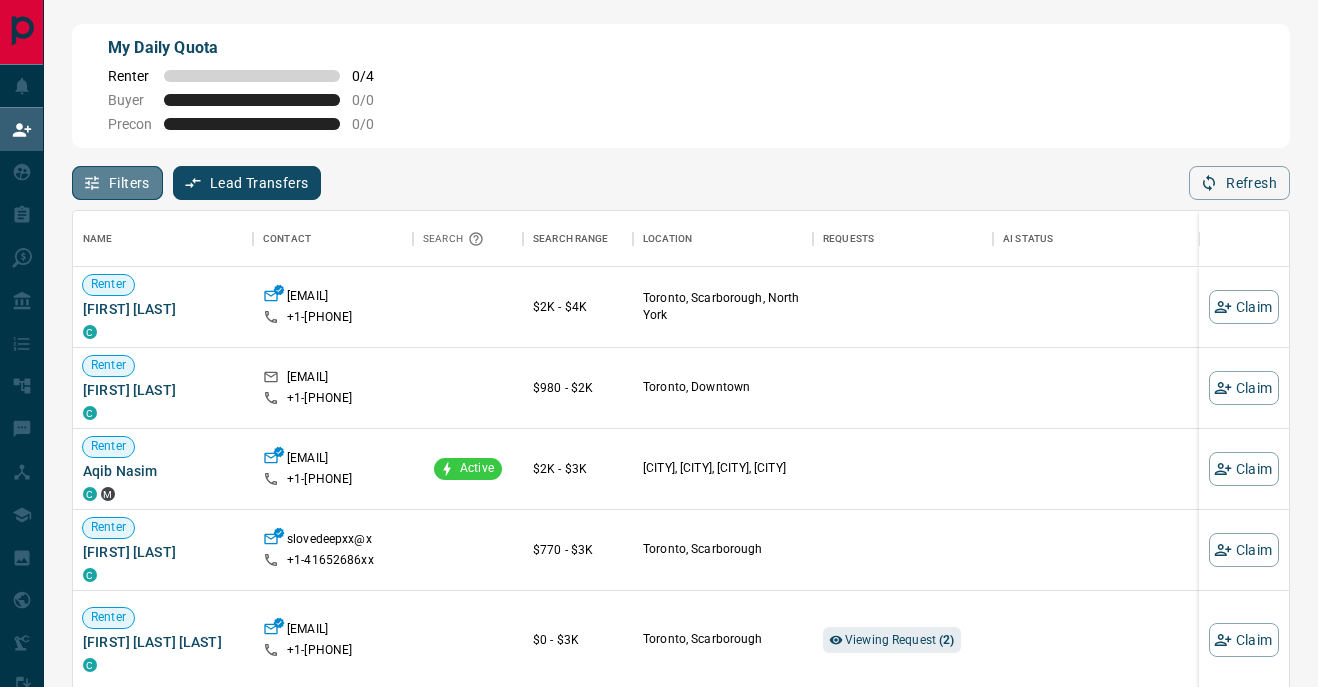 click on "Filters" at bounding box center [117, 183] 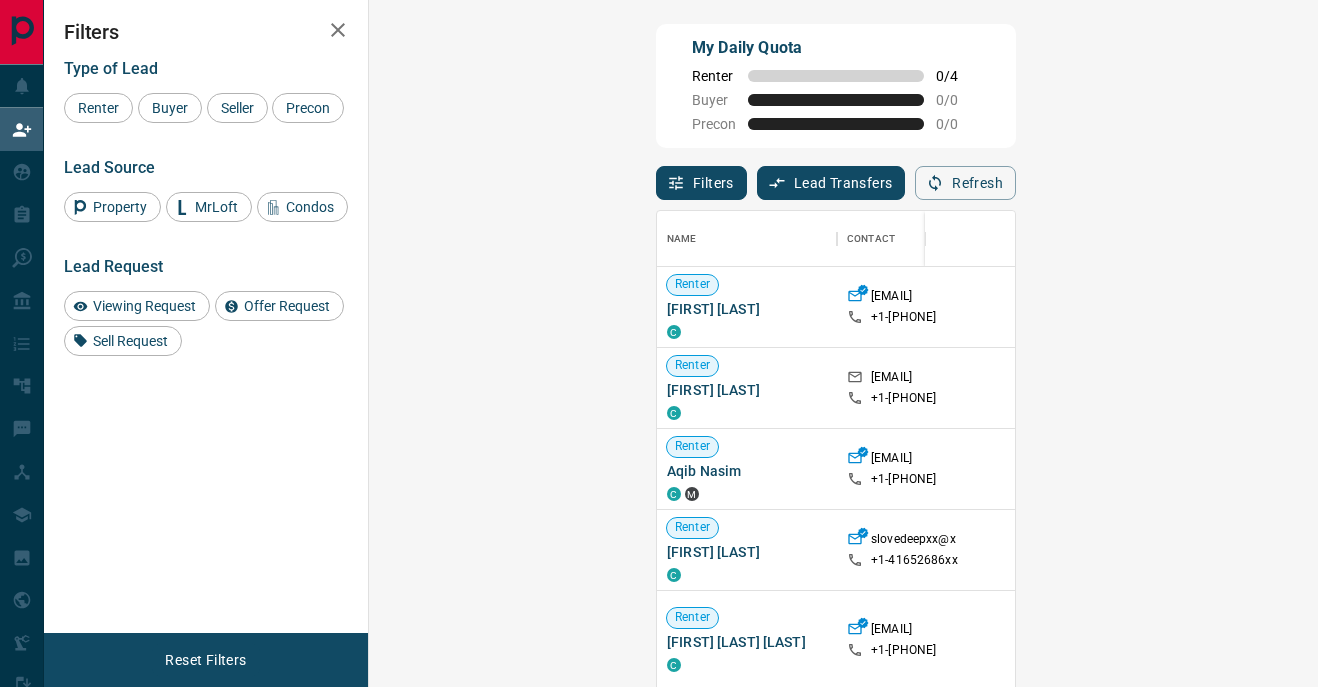 scroll, scrollTop: 517, scrollLeft: 906, axis: both 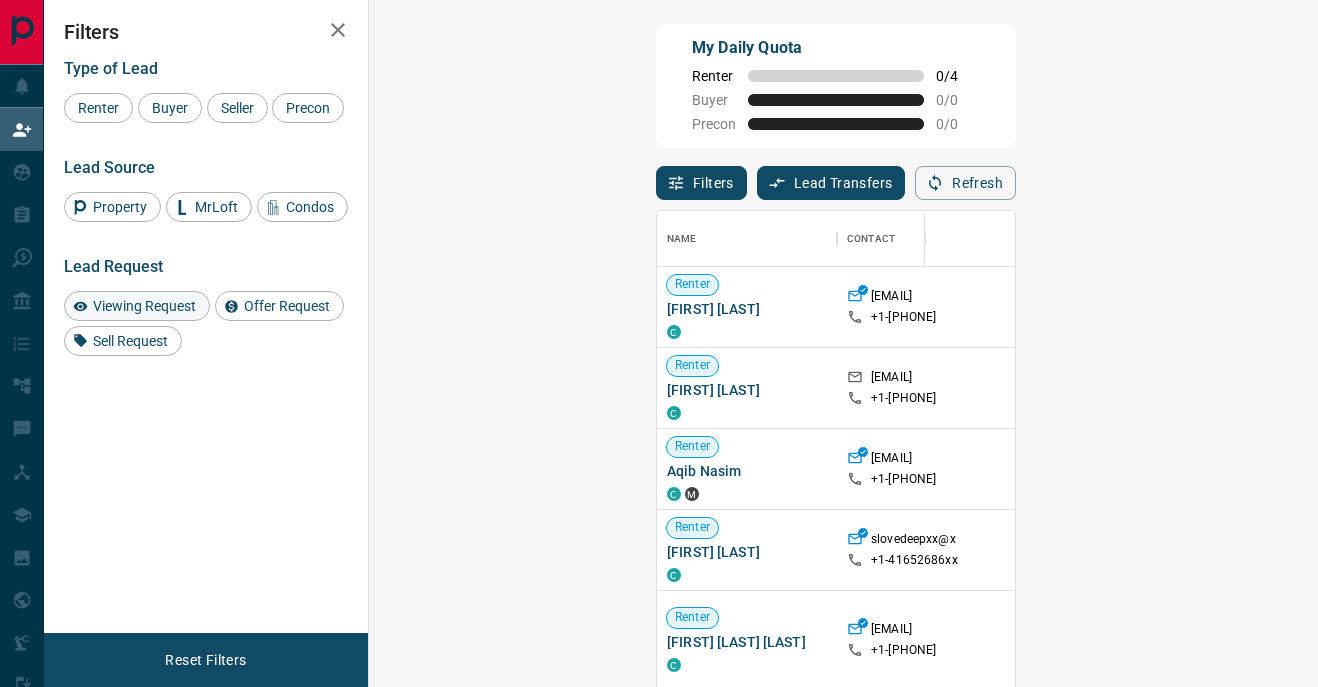 click on "Viewing Request" at bounding box center [144, 306] 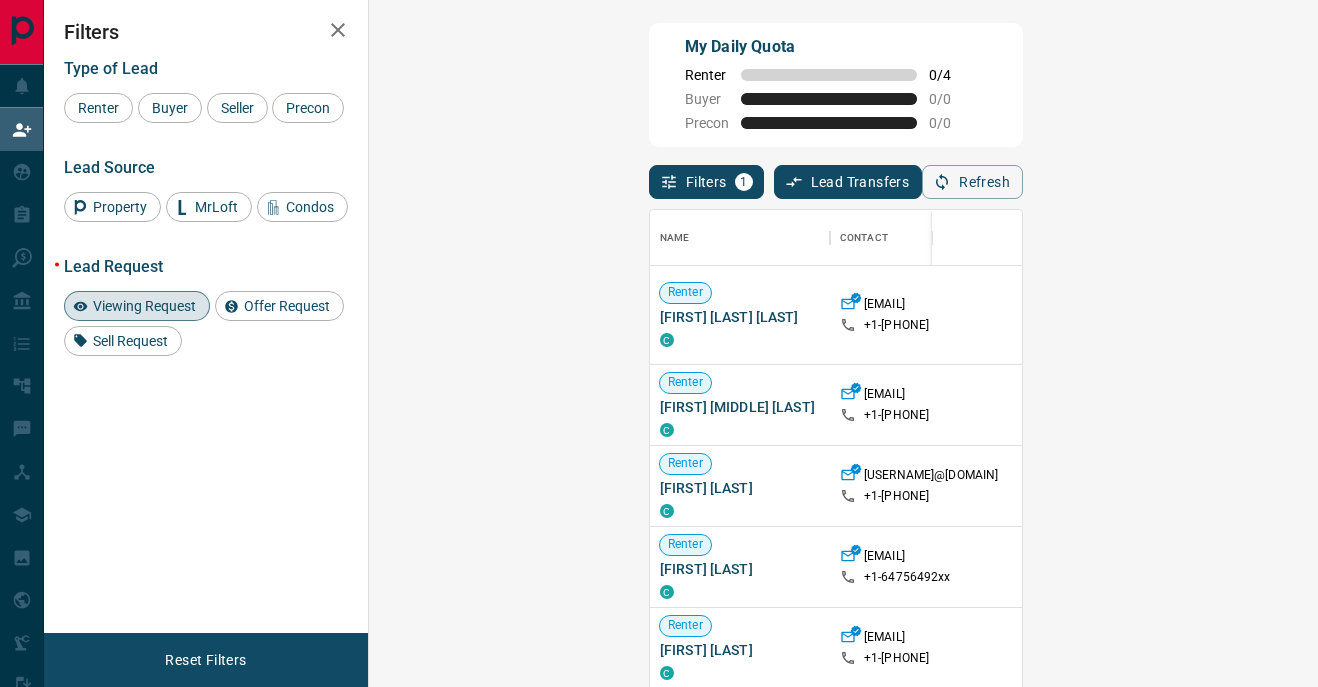 scroll, scrollTop: 0, scrollLeft: 0, axis: both 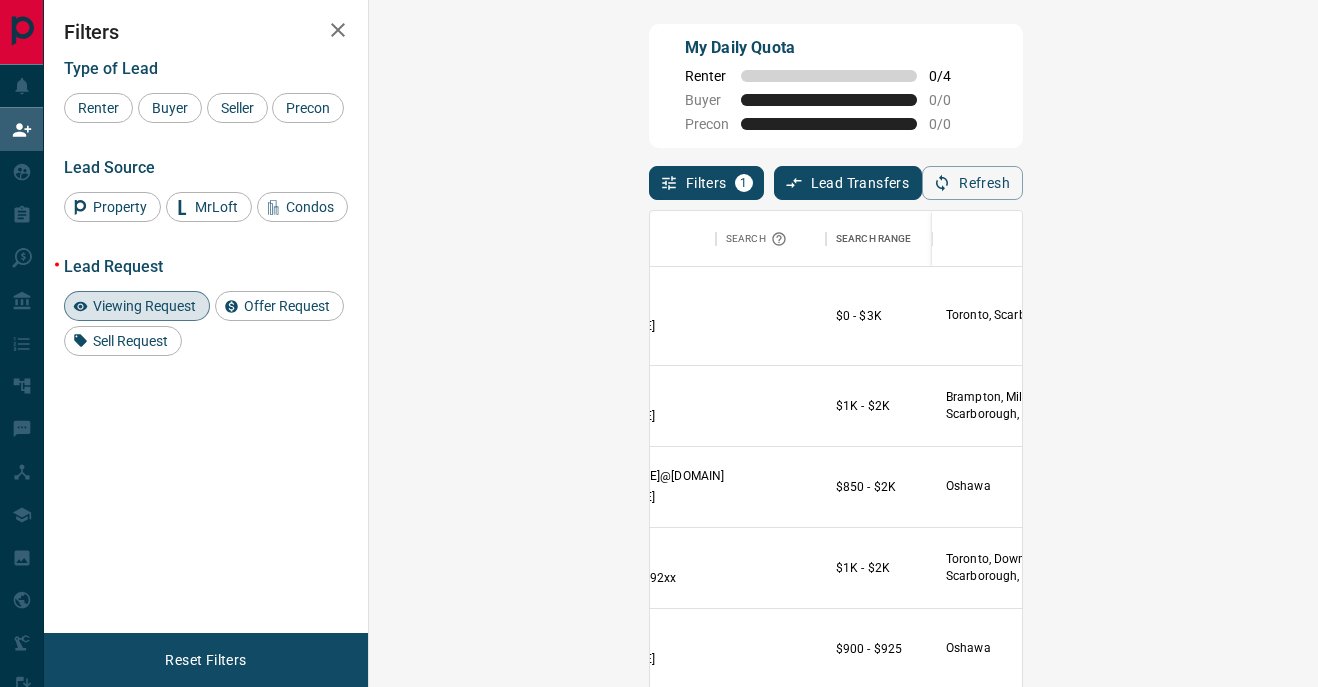 click on "Viewing Request   ( 2 )" at bounding box center [1203, 316] 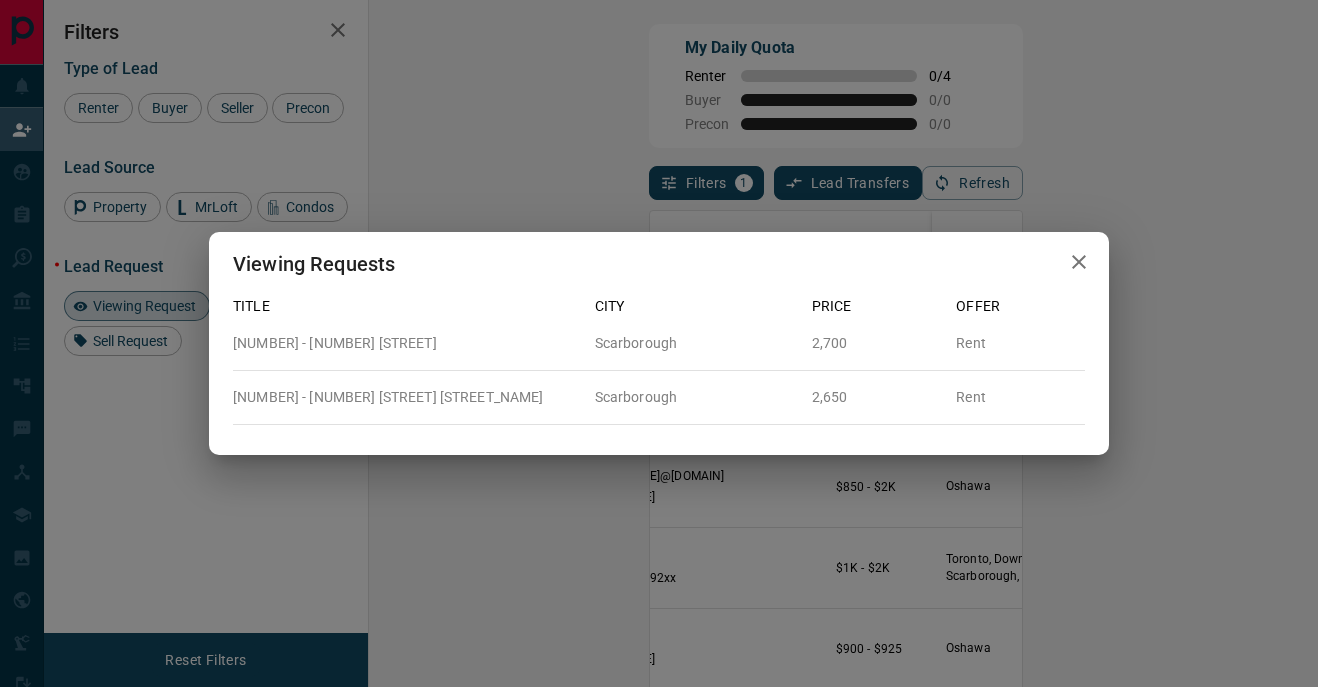 click 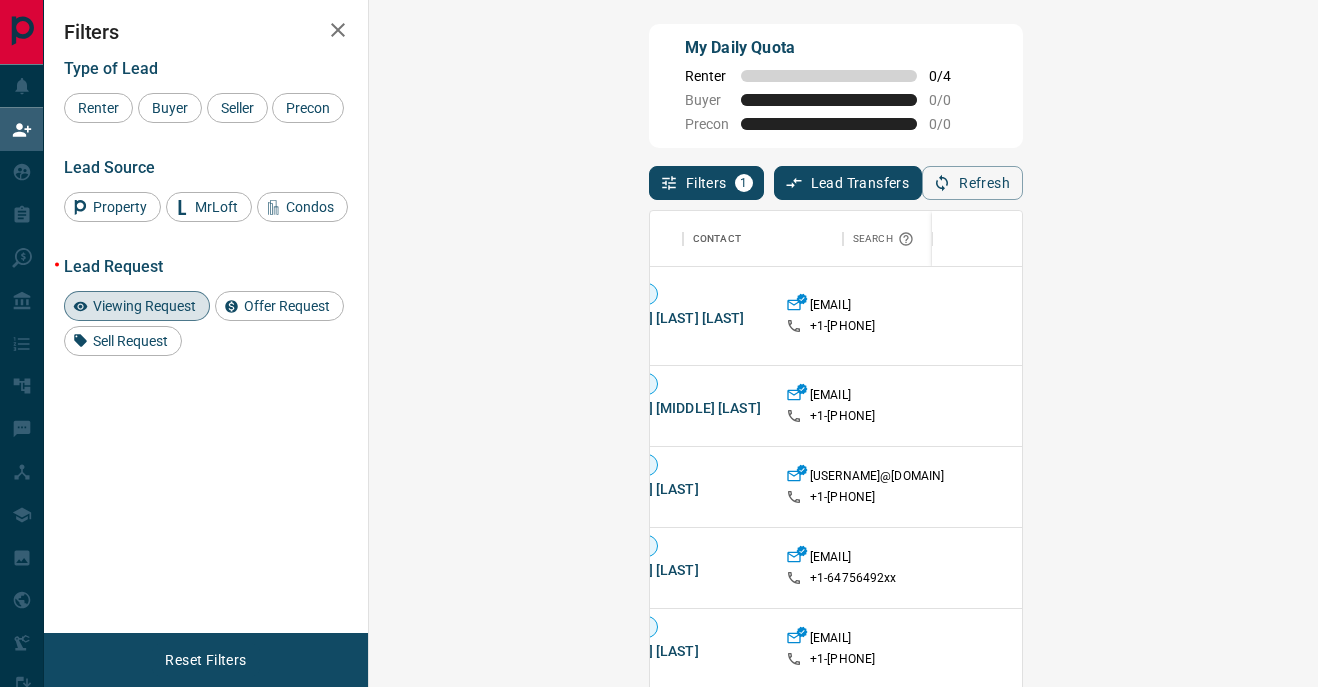 scroll, scrollTop: 0, scrollLeft: 0, axis: both 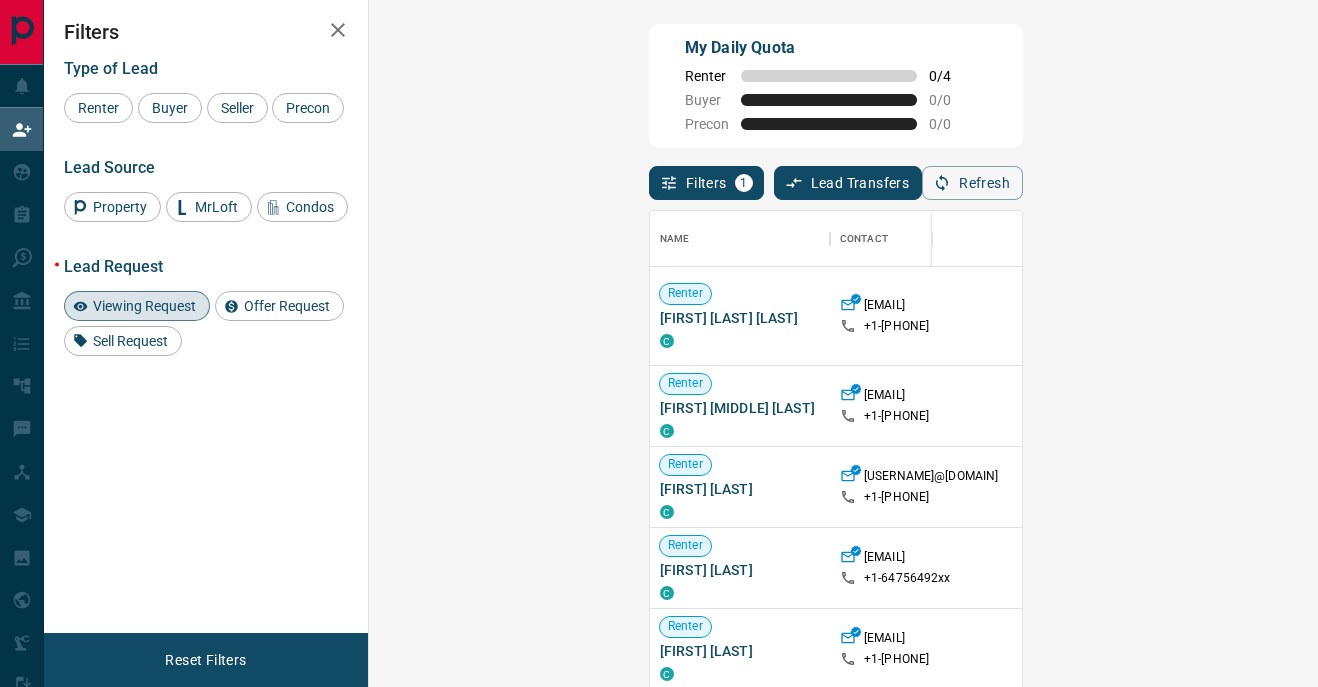 click on "Viewing Request   ( 1 )" at bounding box center [1477, 568] 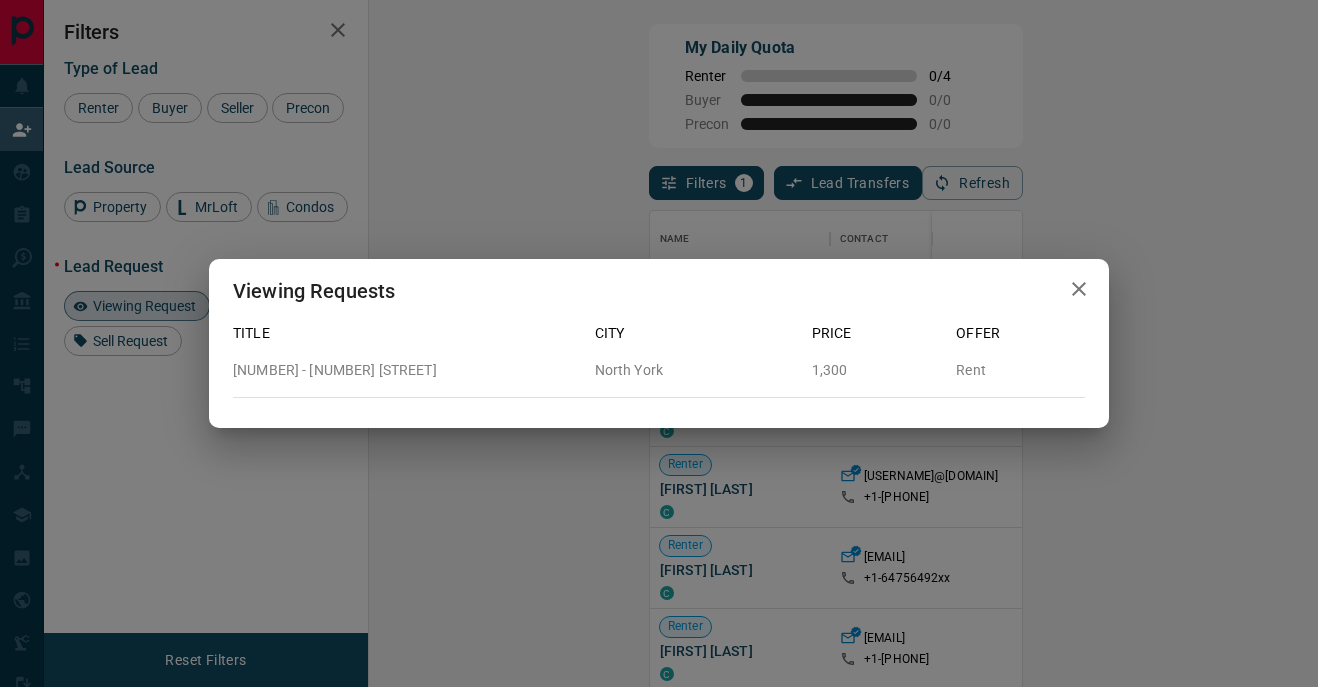 click 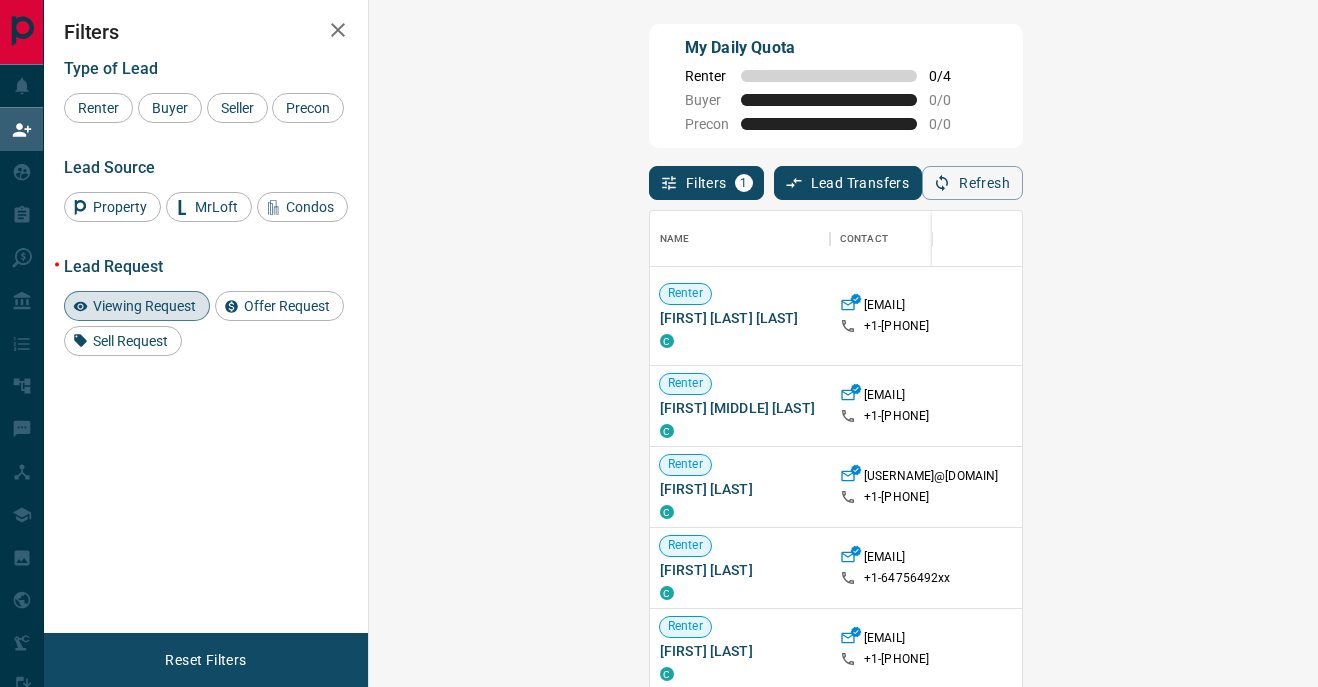 click on "Viewing Request   ( 2 )" at bounding box center [1477, 649] 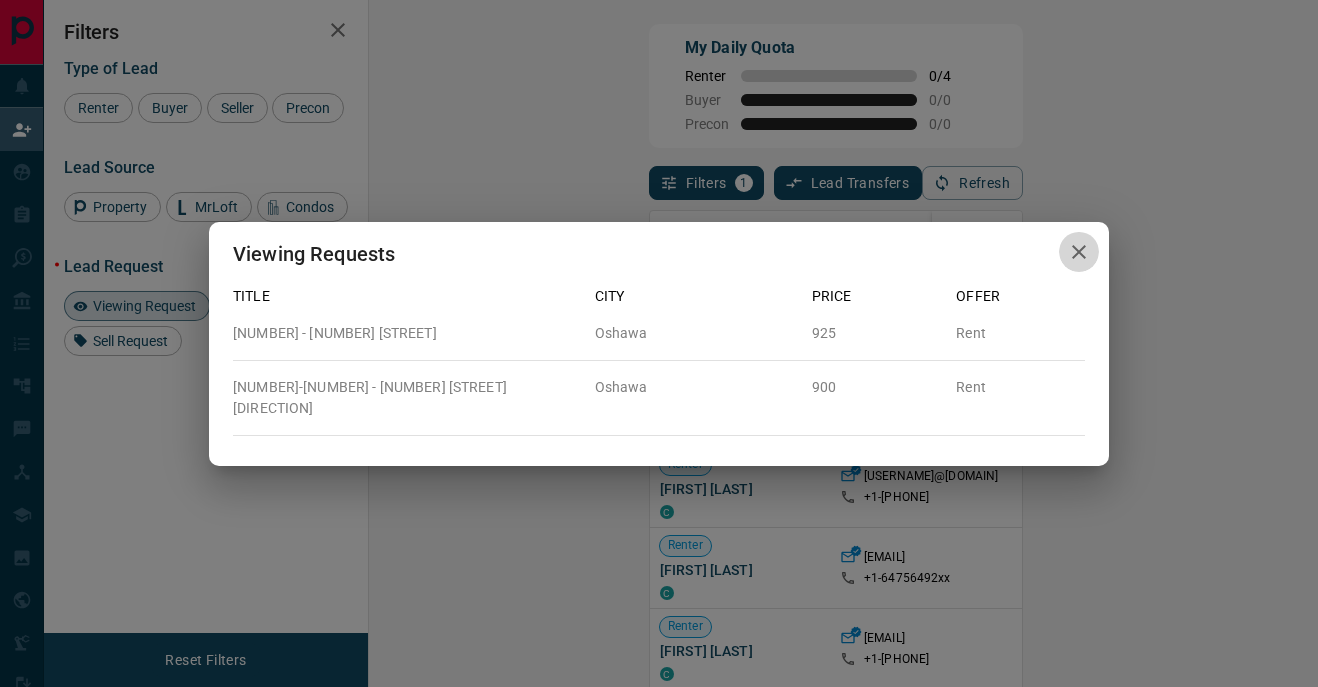 click 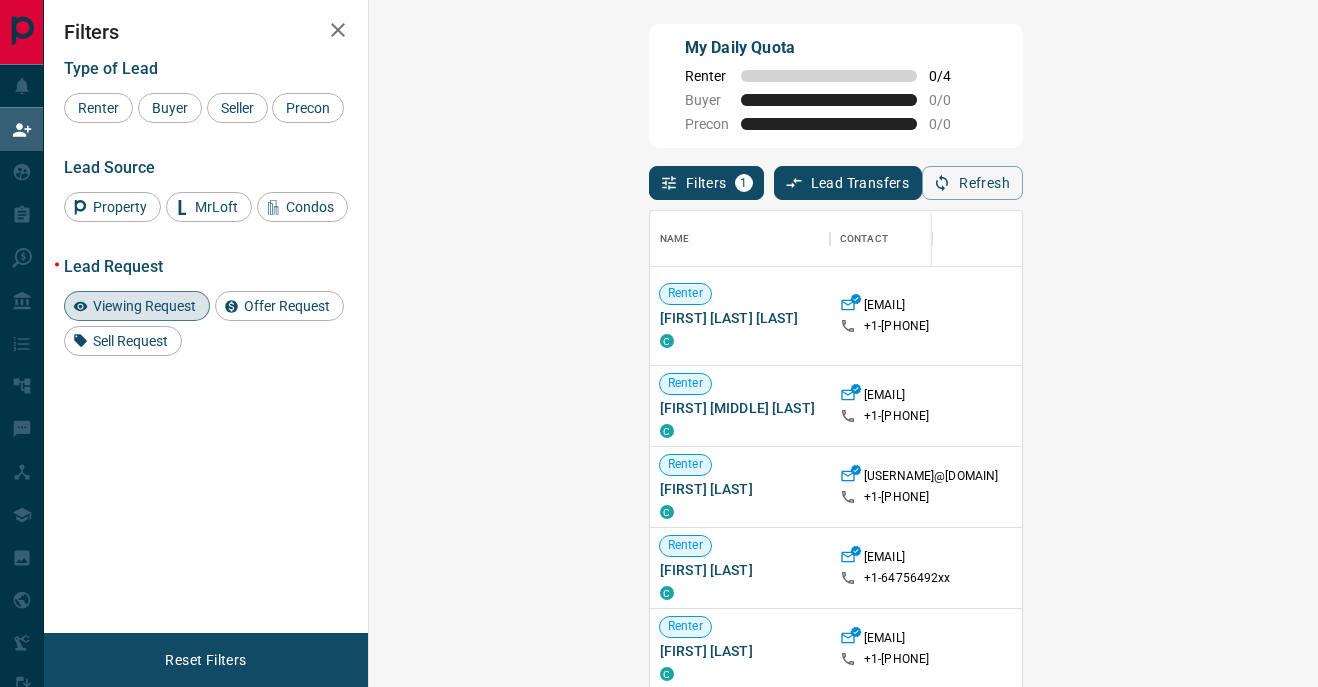 click on "Claim" at bounding box center (1511, 316) 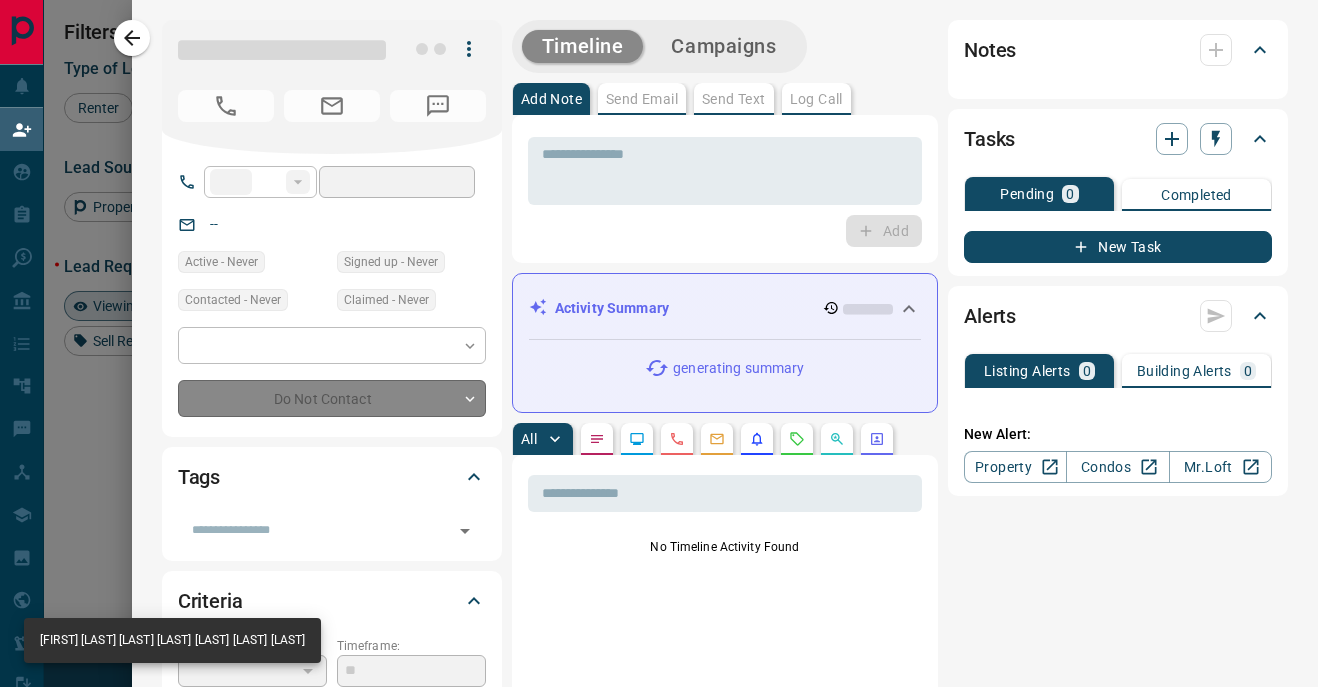 type on "**" 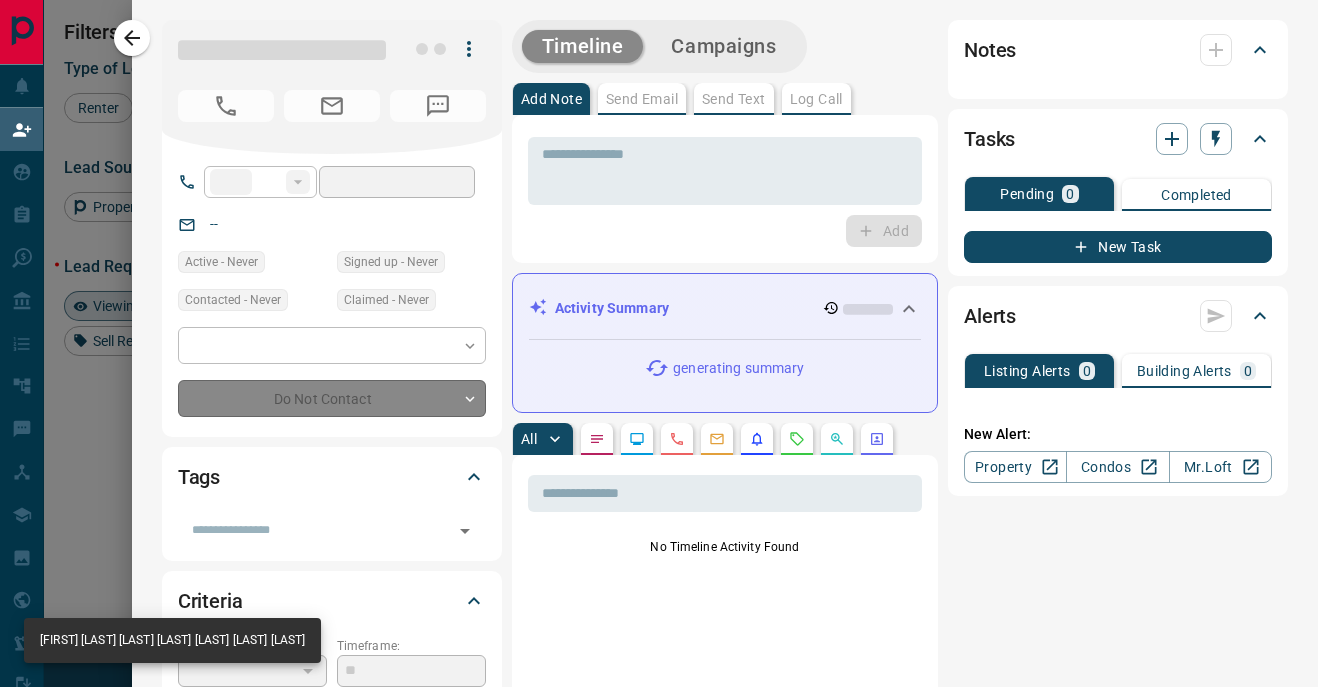 type on "**********" 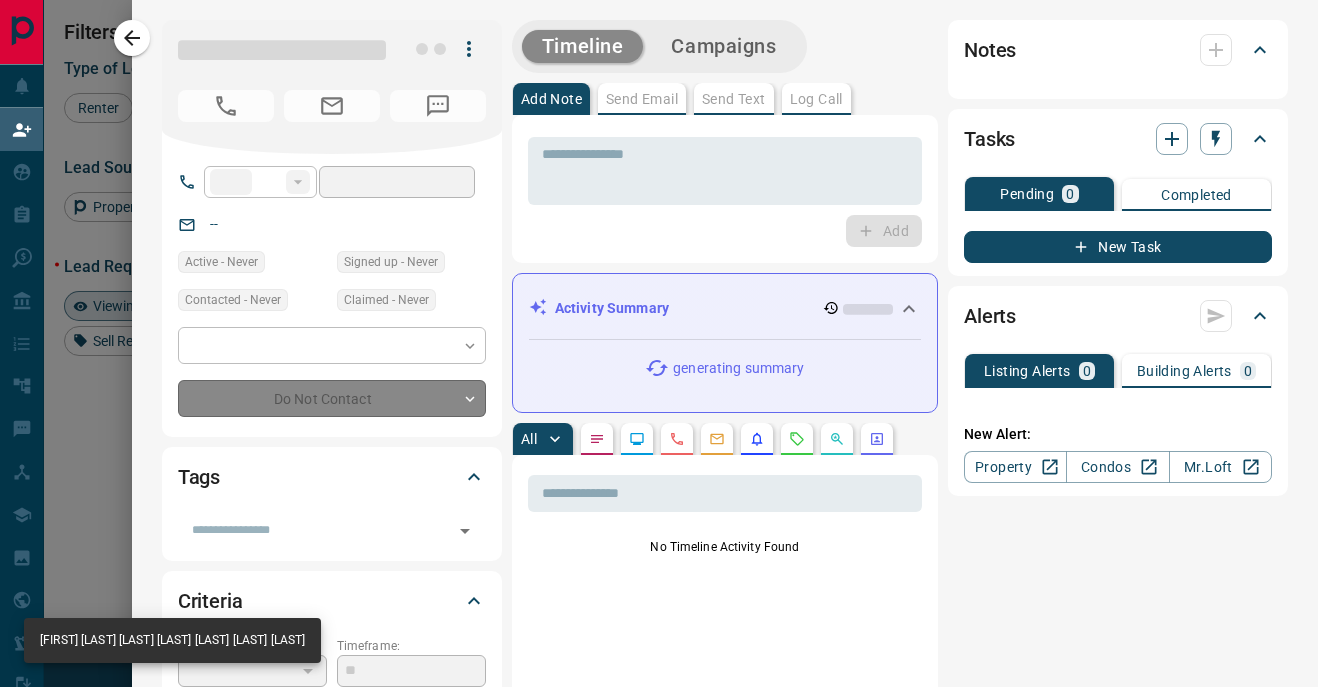 type on "**********" 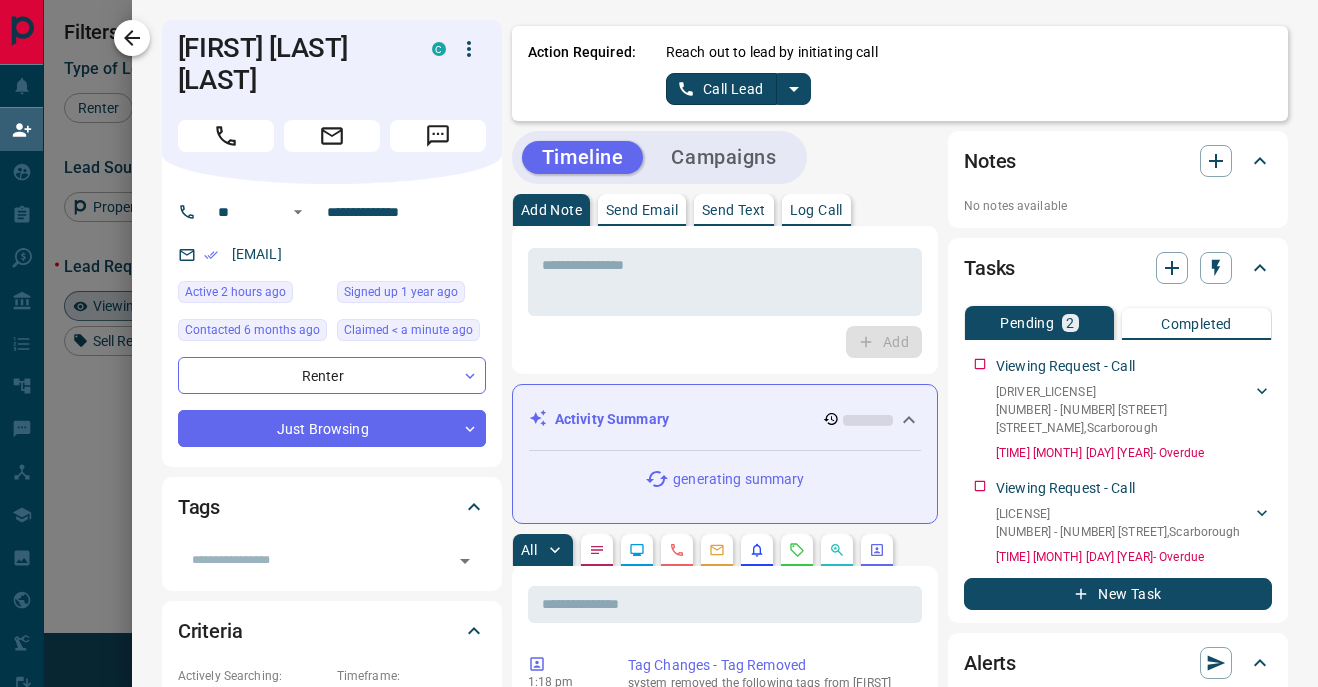 click 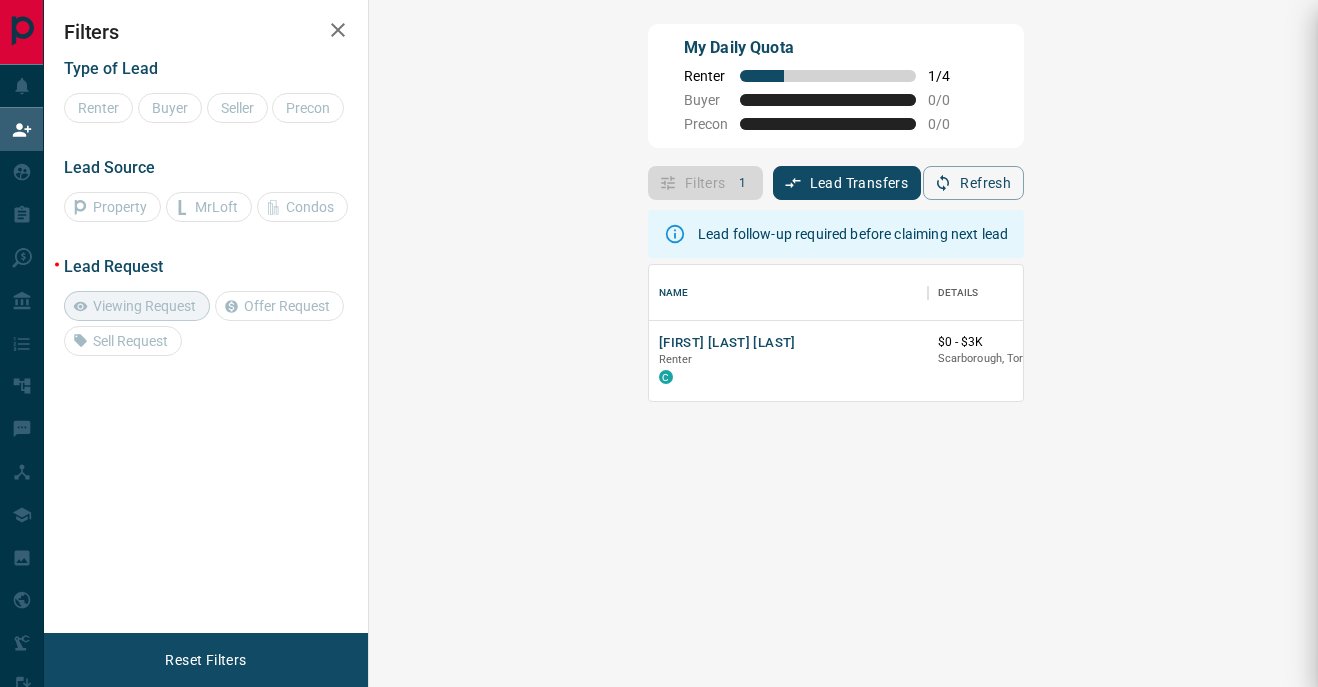 scroll, scrollTop: 1, scrollLeft: 1, axis: both 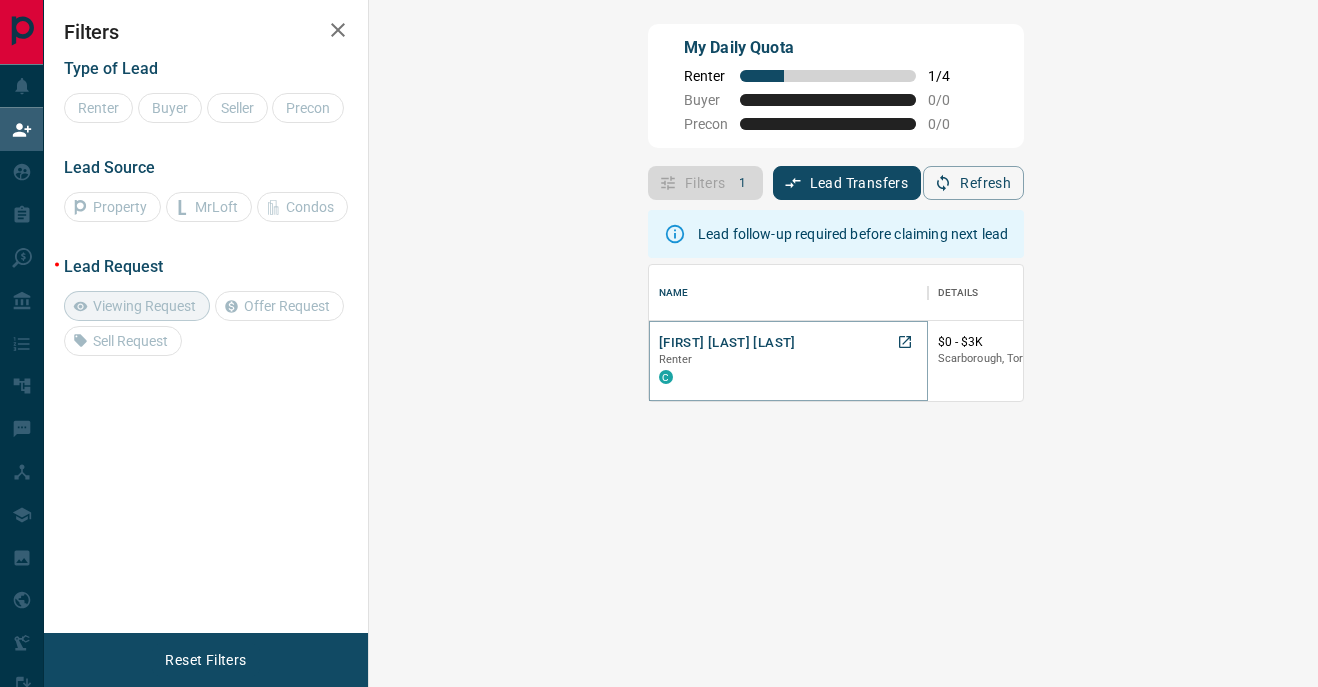 click on "[FIRST] [LAST] [LAST]" at bounding box center [727, 343] 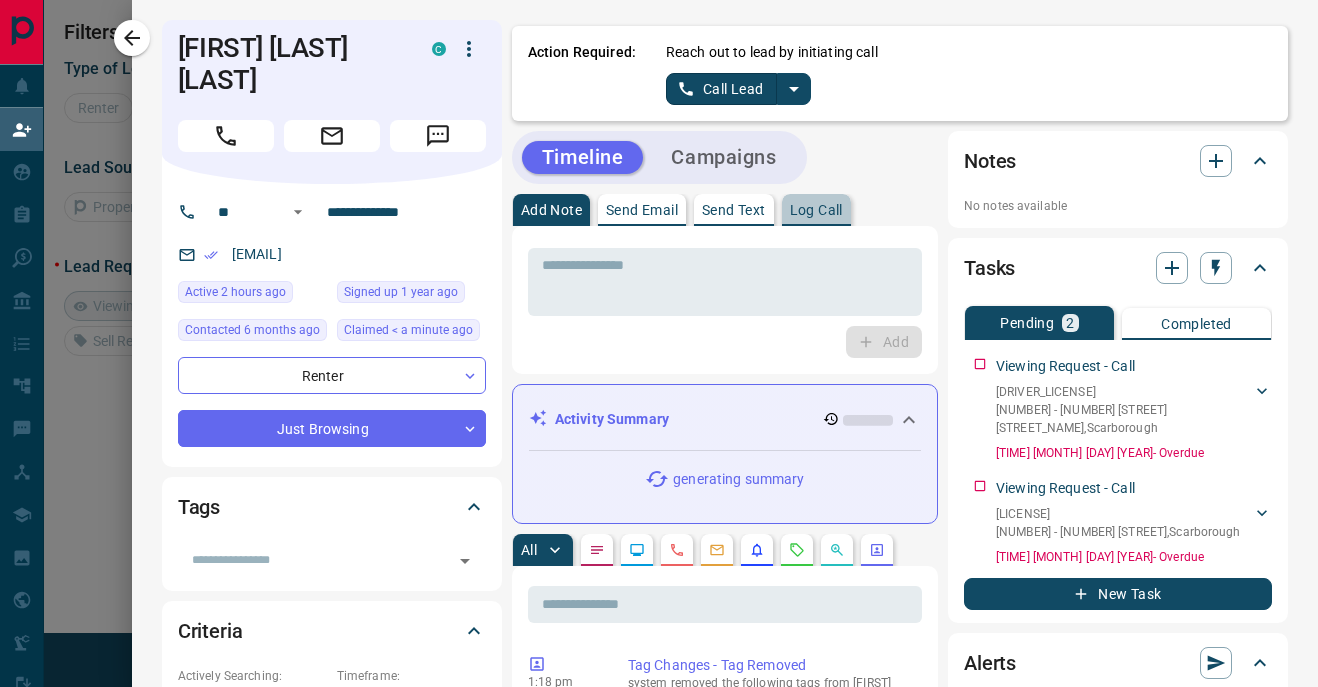 click on "Log Call" at bounding box center (816, 210) 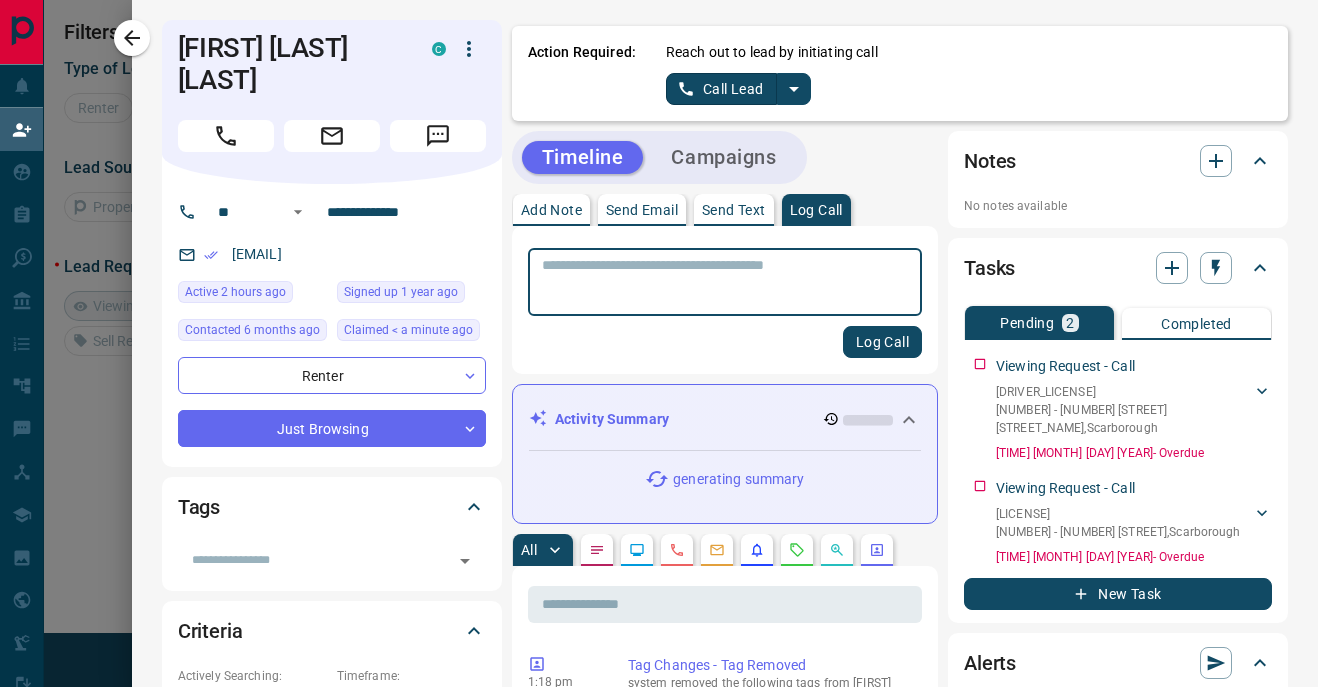 click at bounding box center [725, 282] 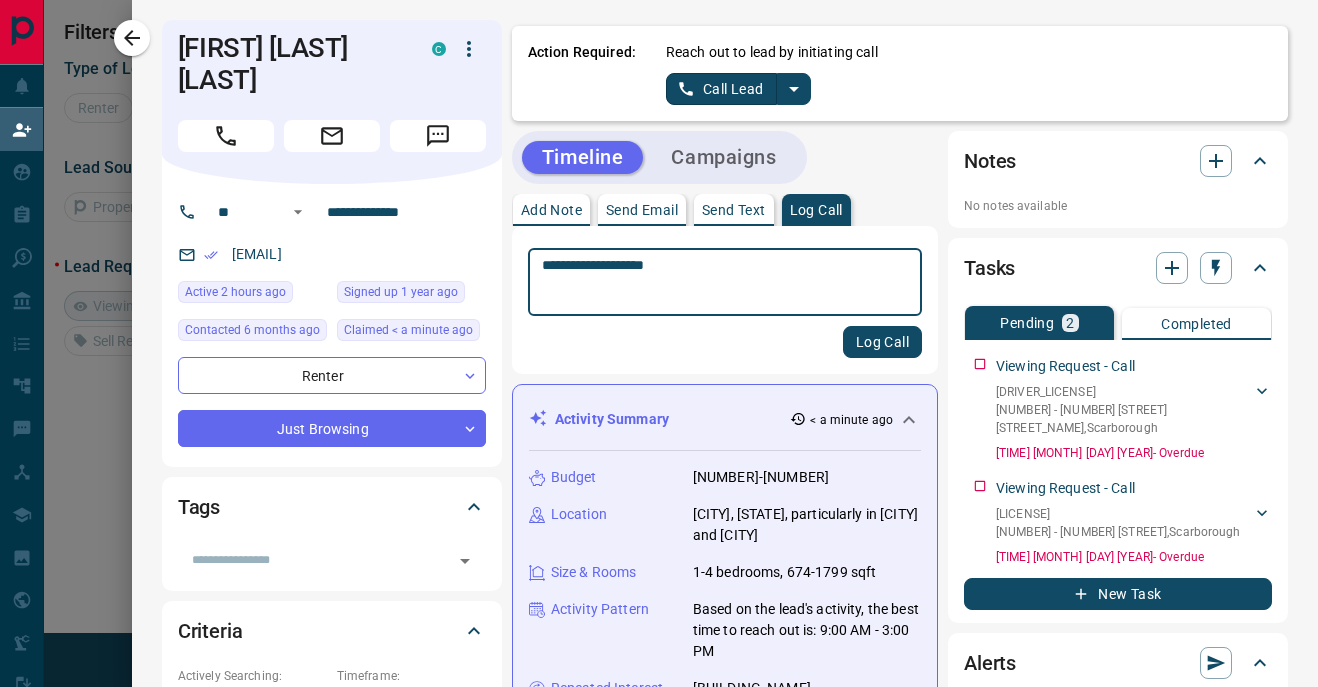 type on "**********" 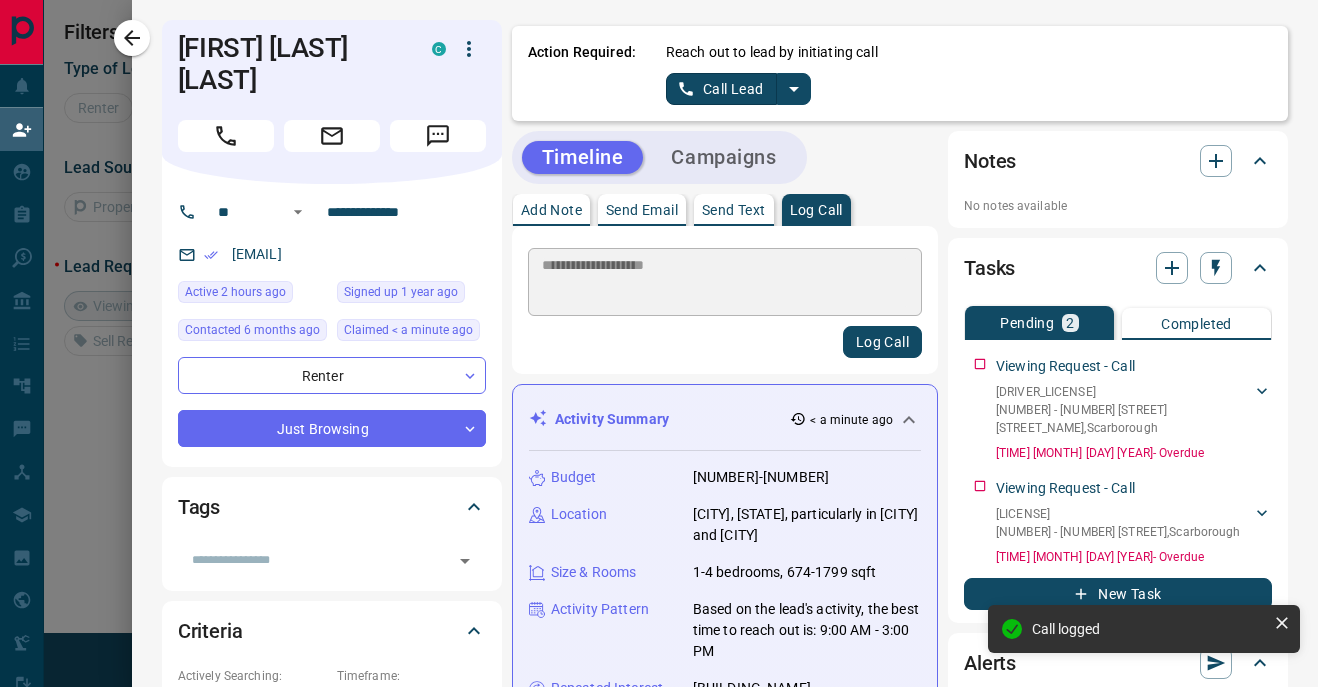 type 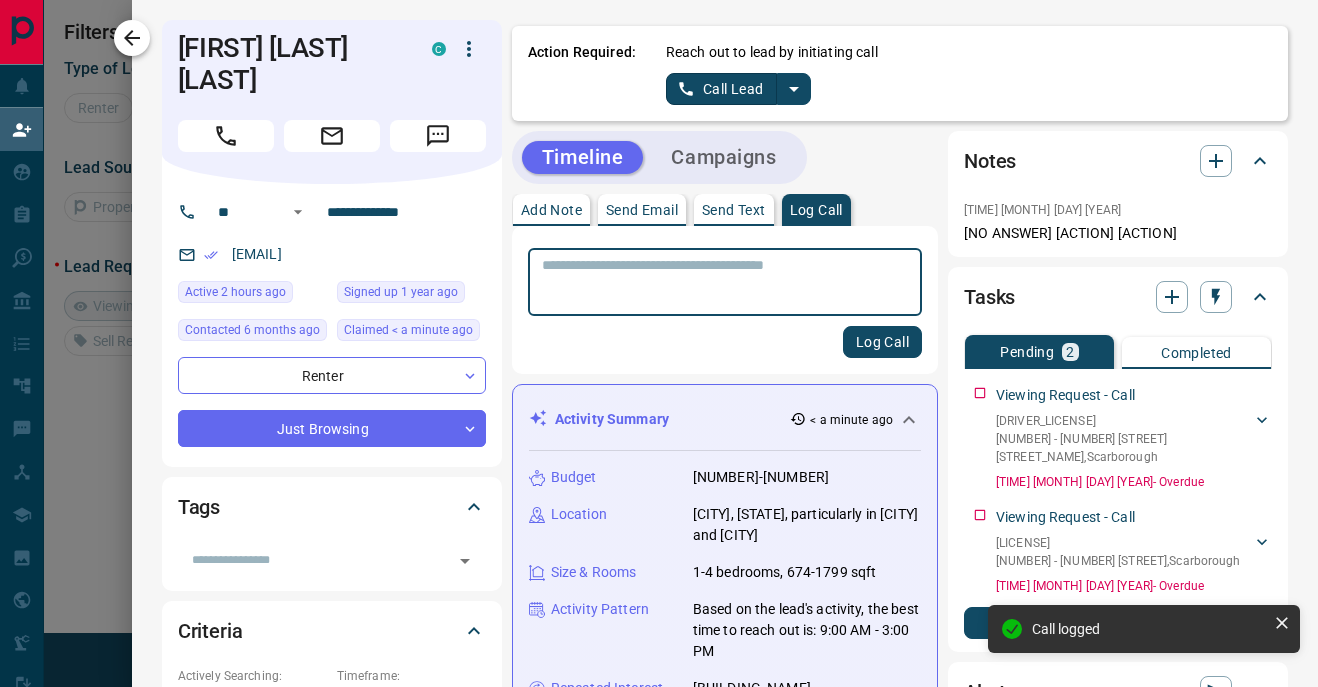 click 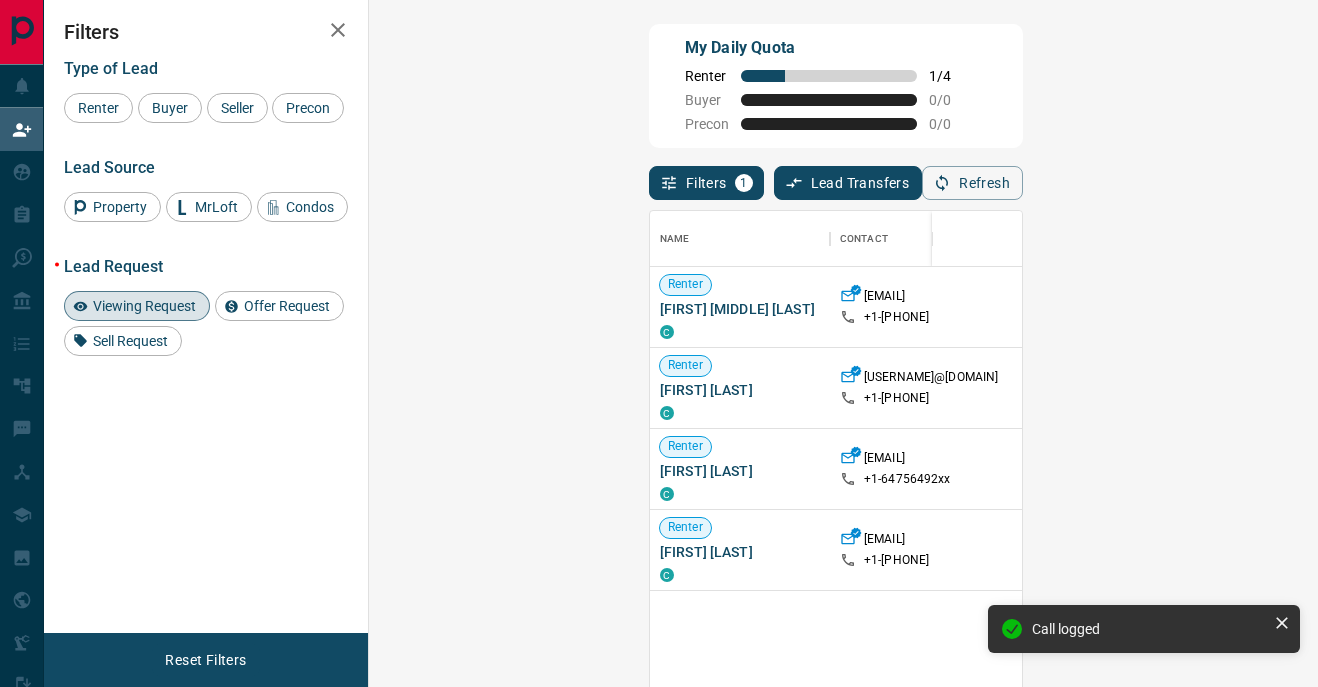 scroll, scrollTop: 1, scrollLeft: 1, axis: both 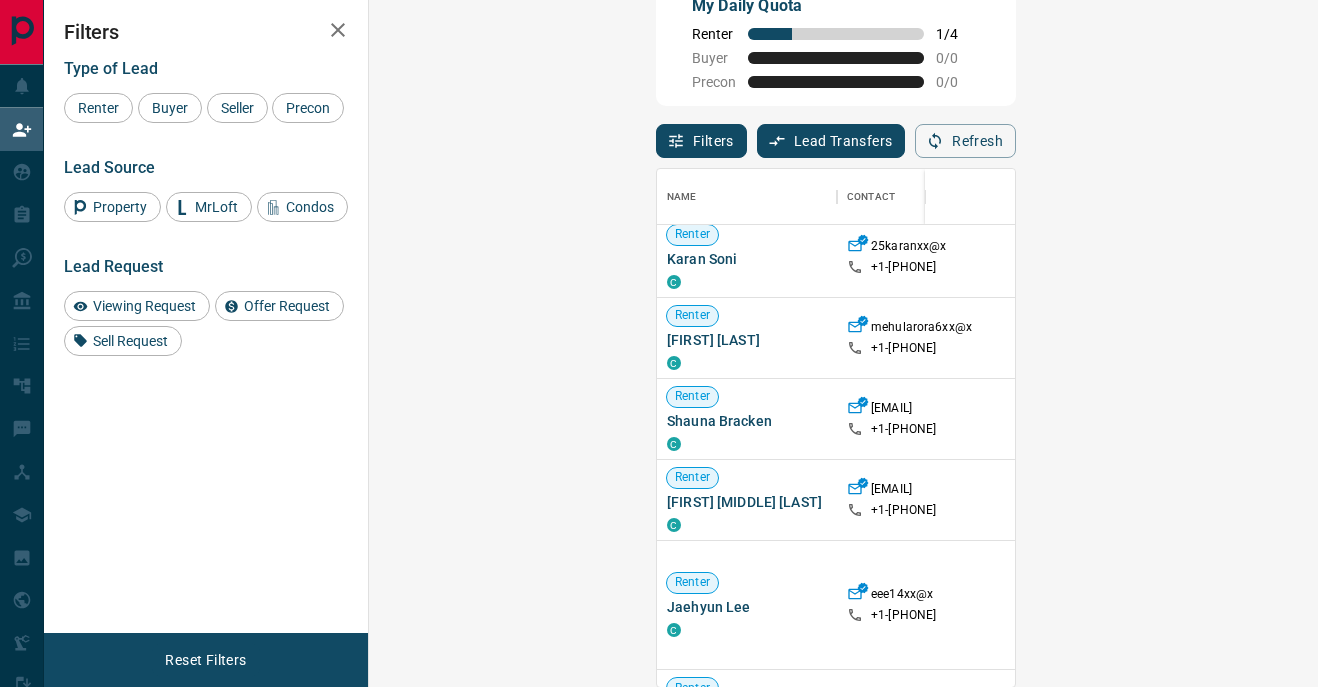 click on "Viewing Request   ( 1 )" at bounding box center [1484, 500] 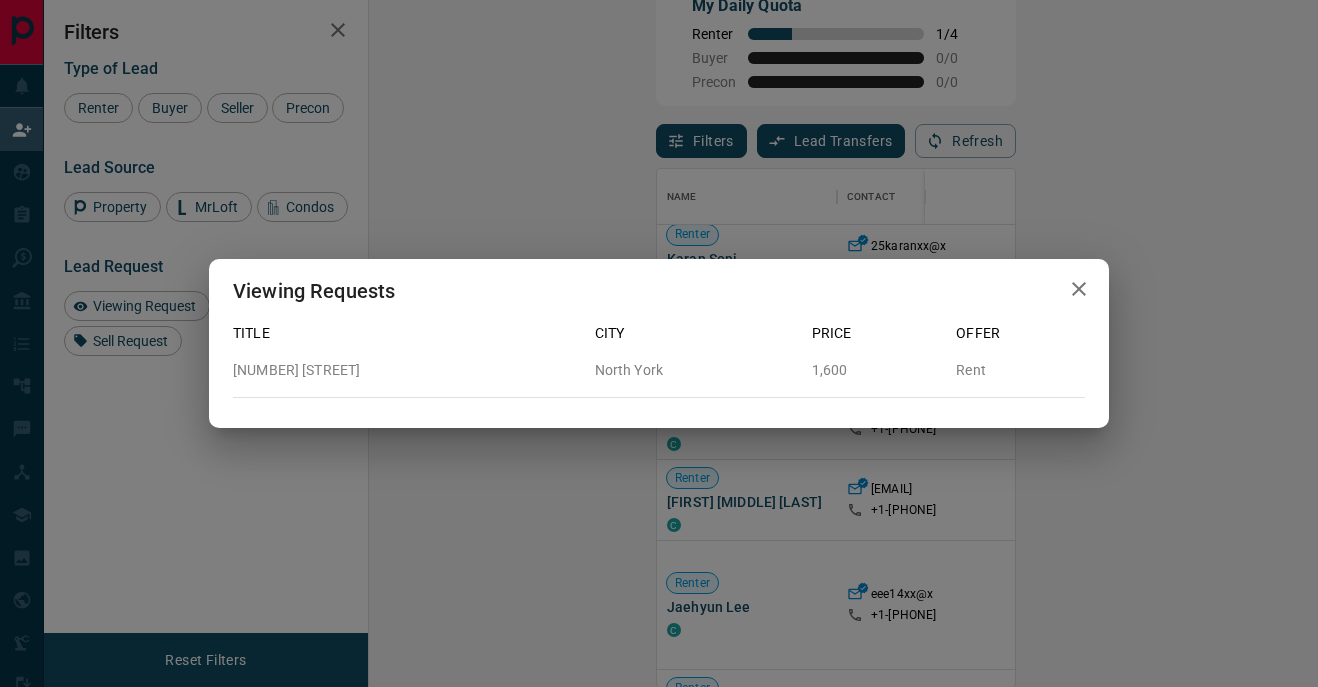 click 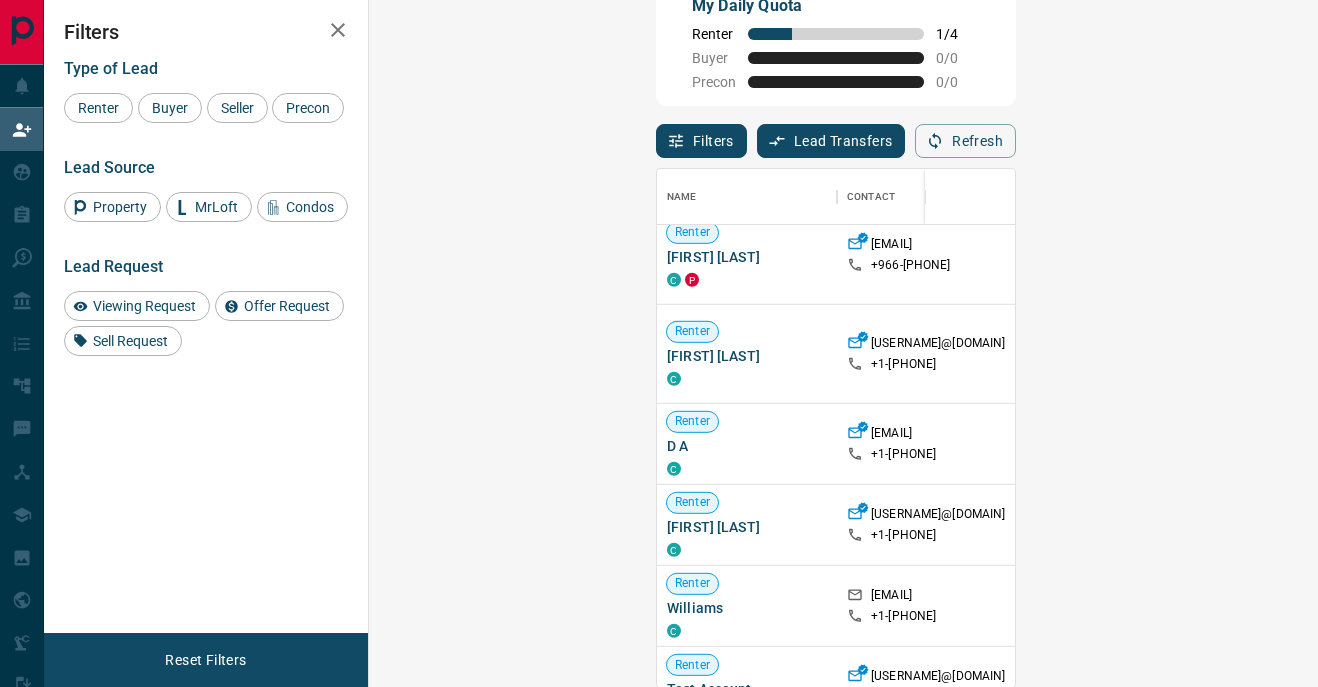 scroll, scrollTop: 27123, scrollLeft: 0, axis: vertical 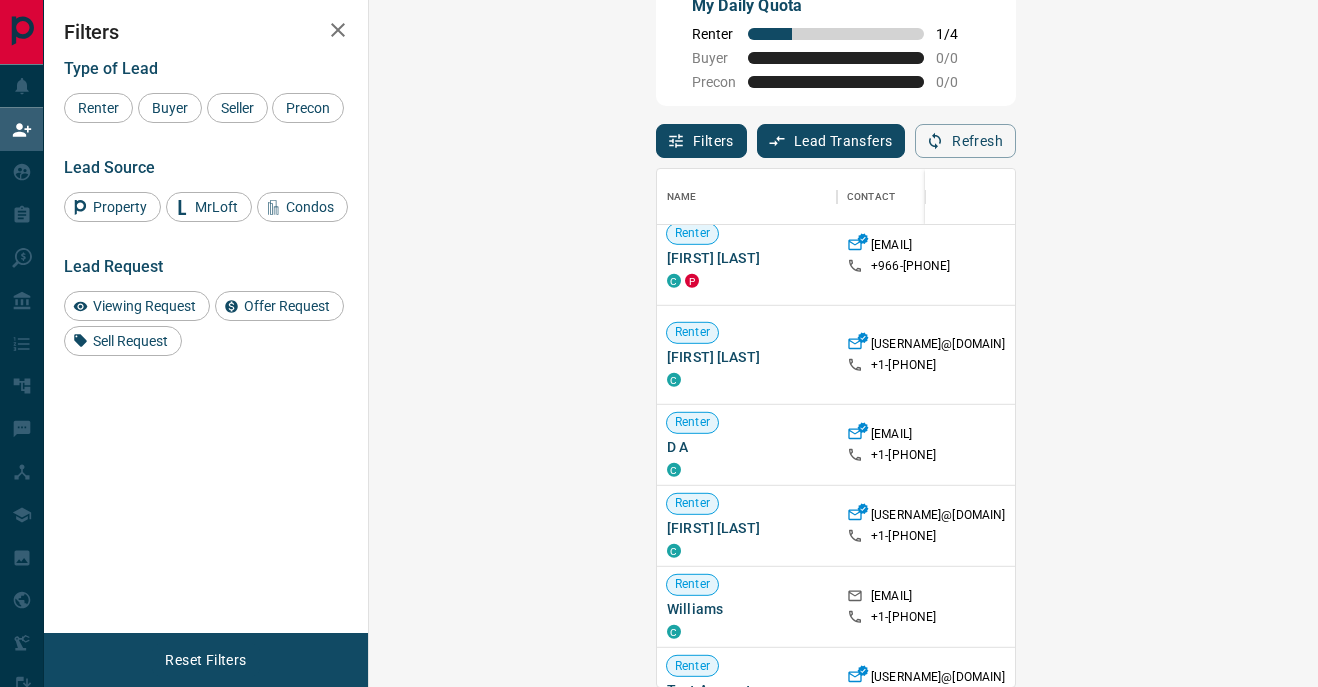 click on "Offer Request   ( 1 )" at bounding box center (1475, 355) 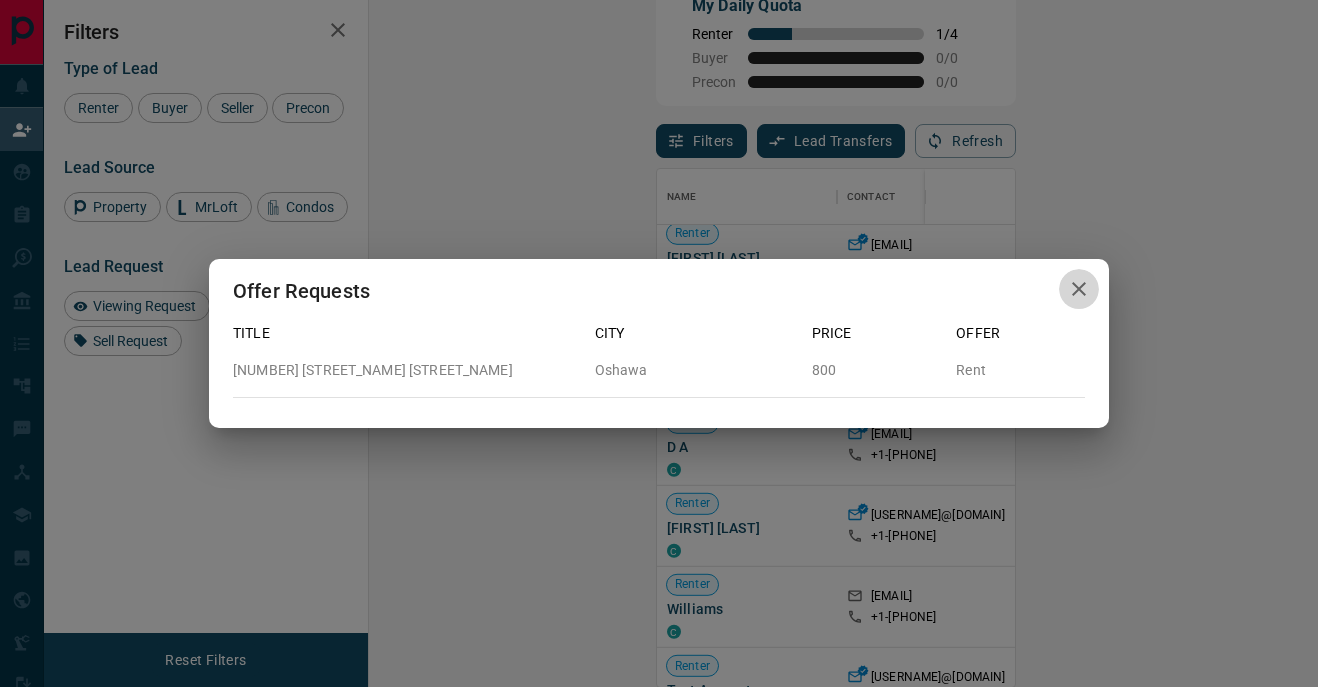 click at bounding box center (1079, 289) 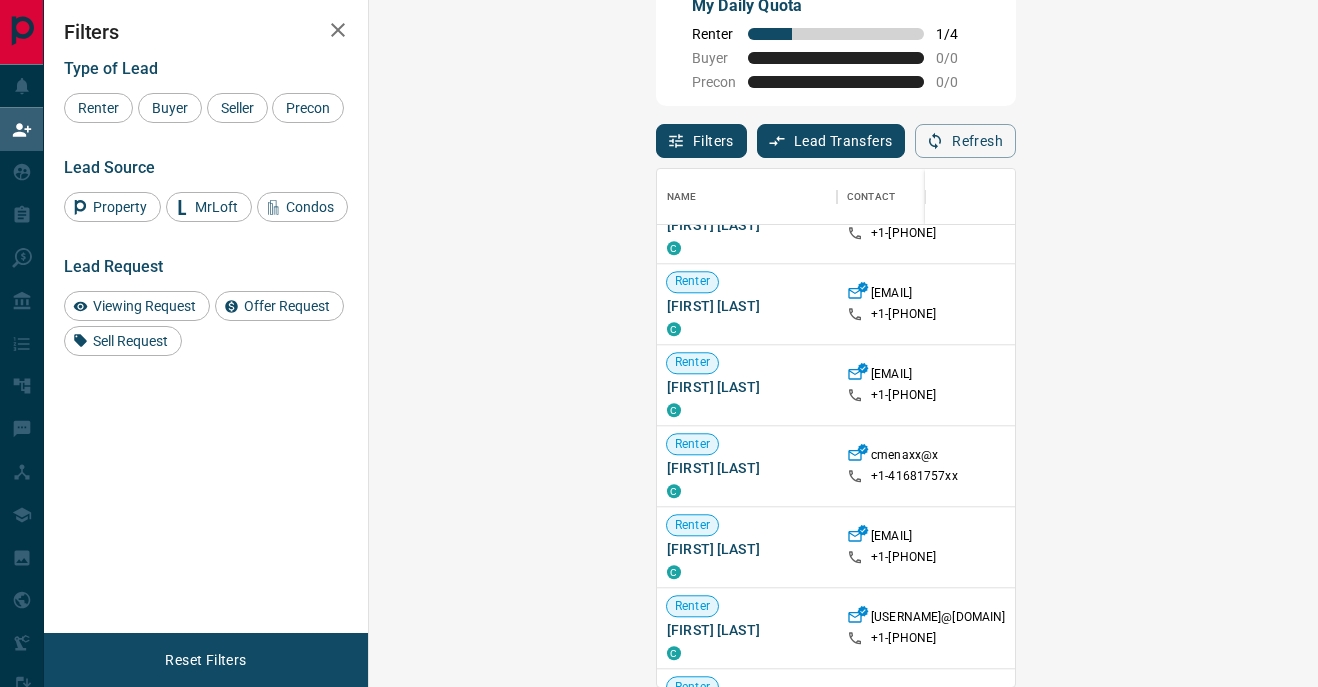 scroll, scrollTop: 41109, scrollLeft: 0, axis: vertical 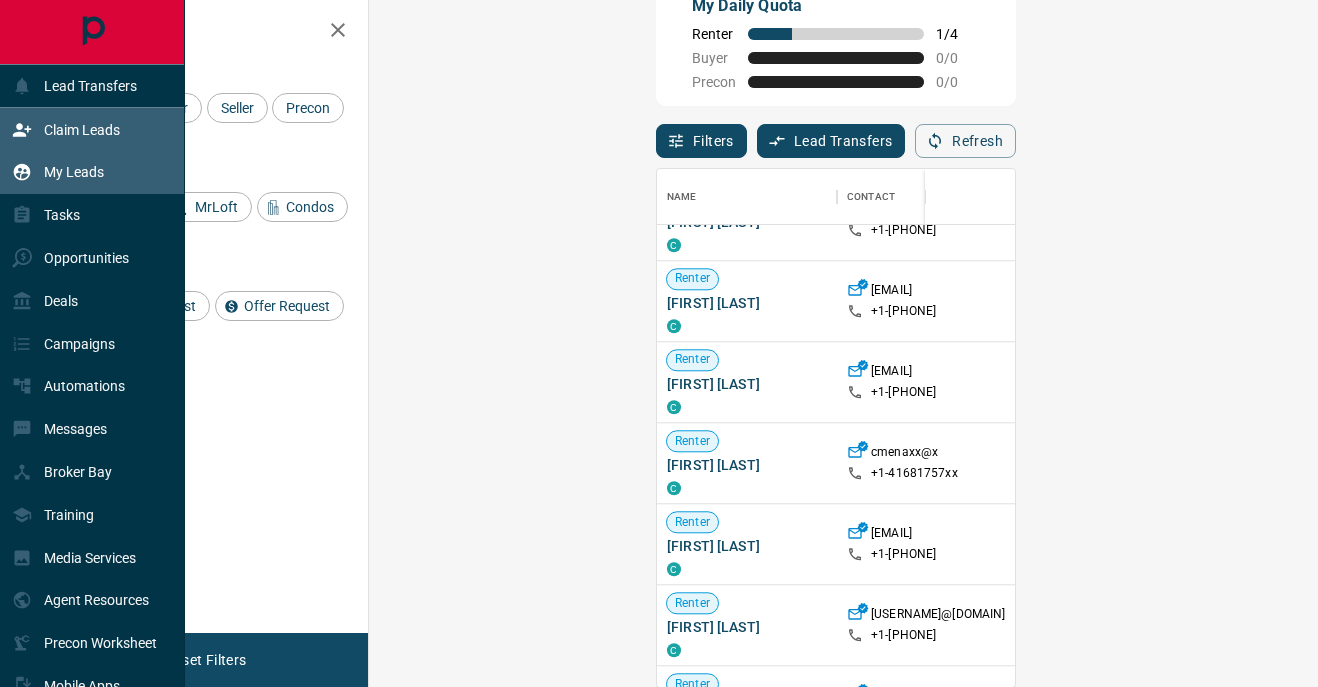 click on "My Leads" at bounding box center (74, 172) 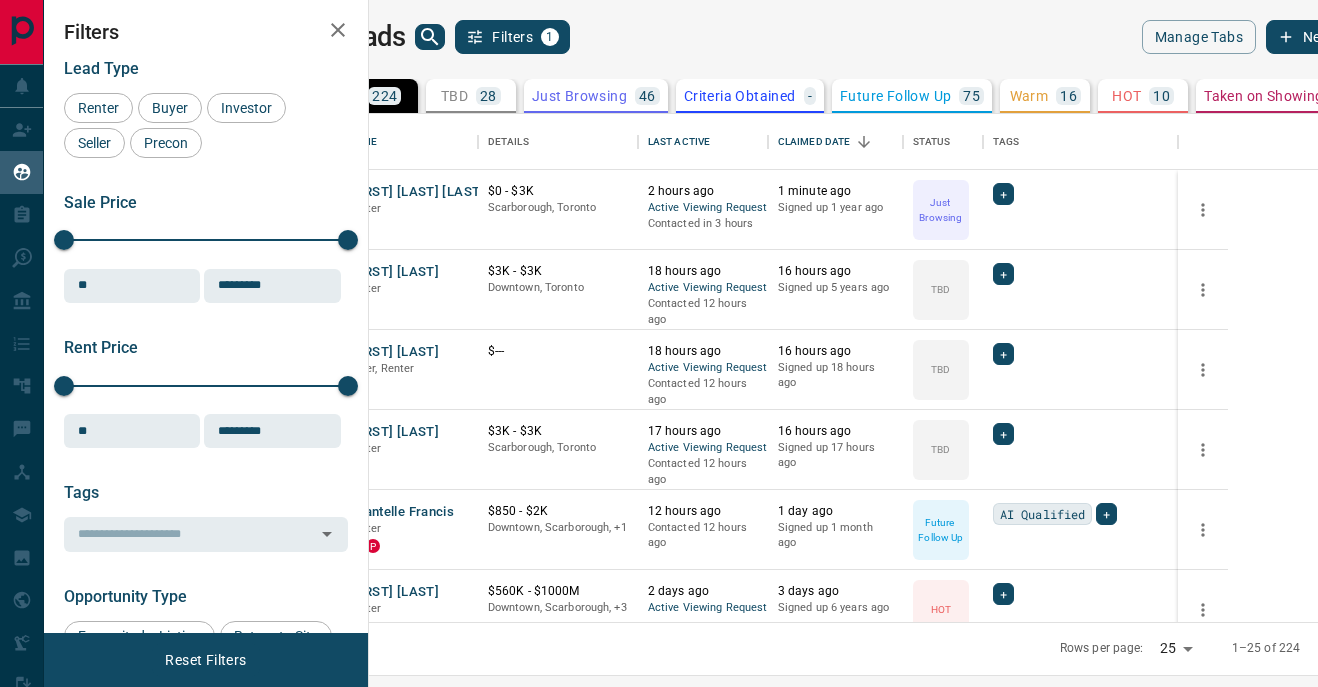 scroll, scrollTop: 1, scrollLeft: 1, axis: both 